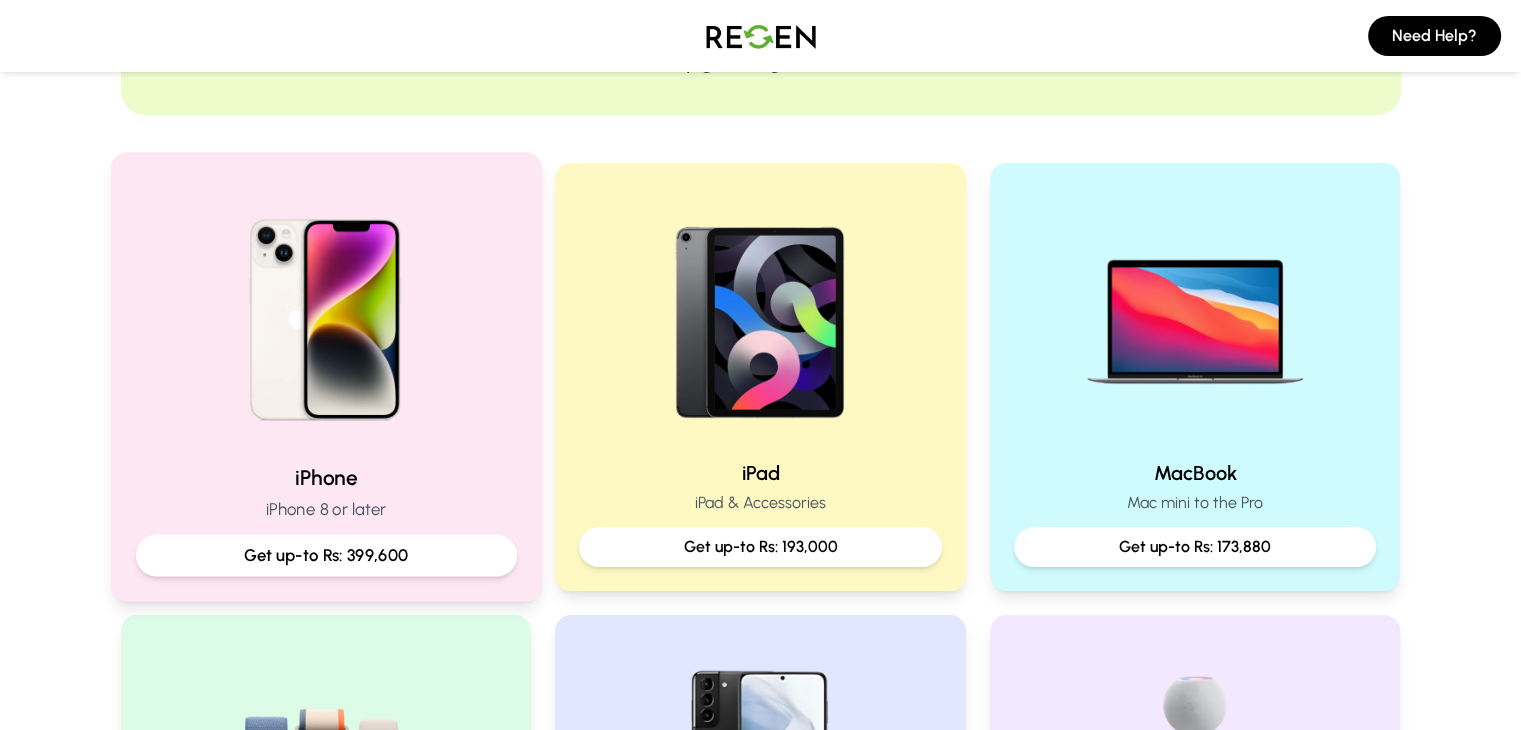 scroll, scrollTop: 583, scrollLeft: 0, axis: vertical 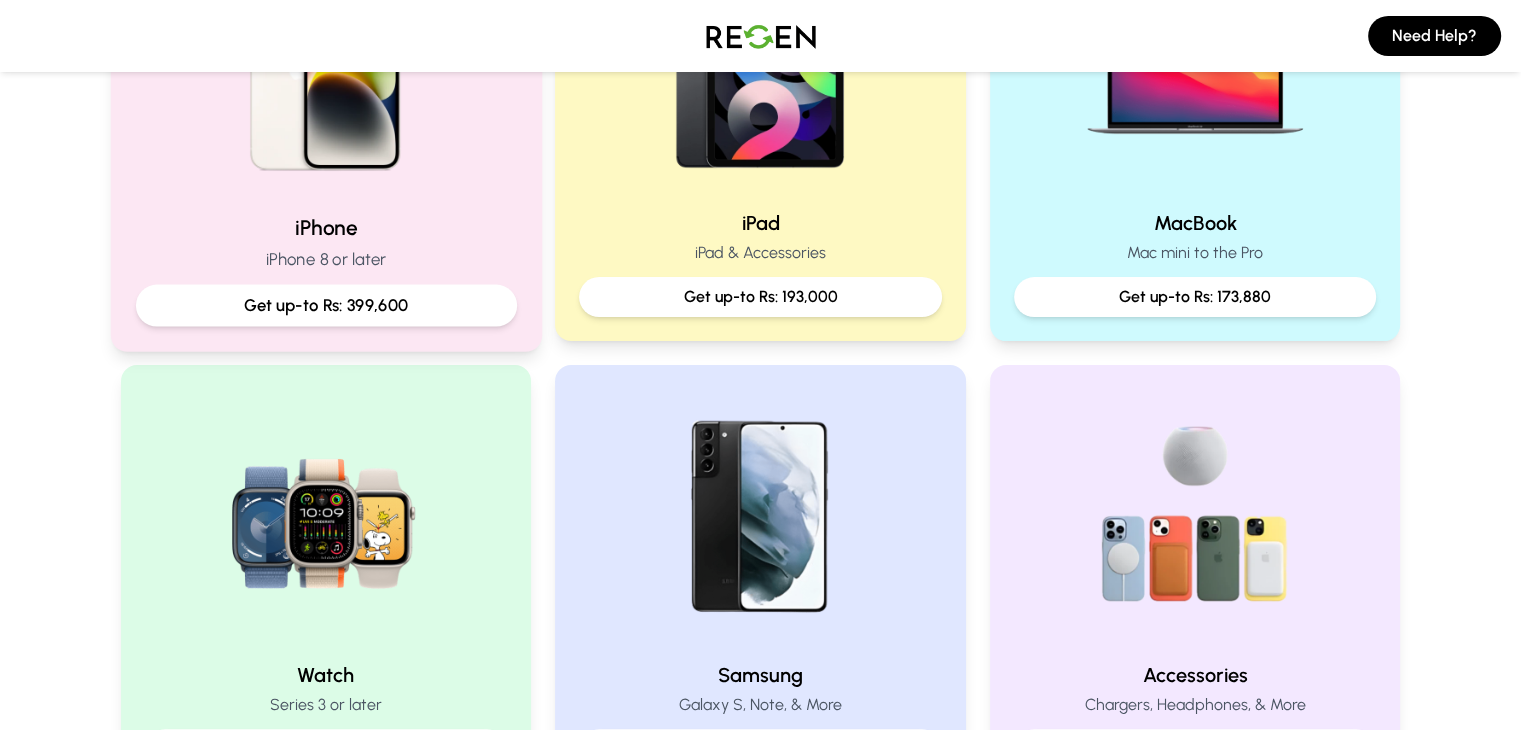 click on "Get up-to Rs: 399,600" at bounding box center (325, 306) 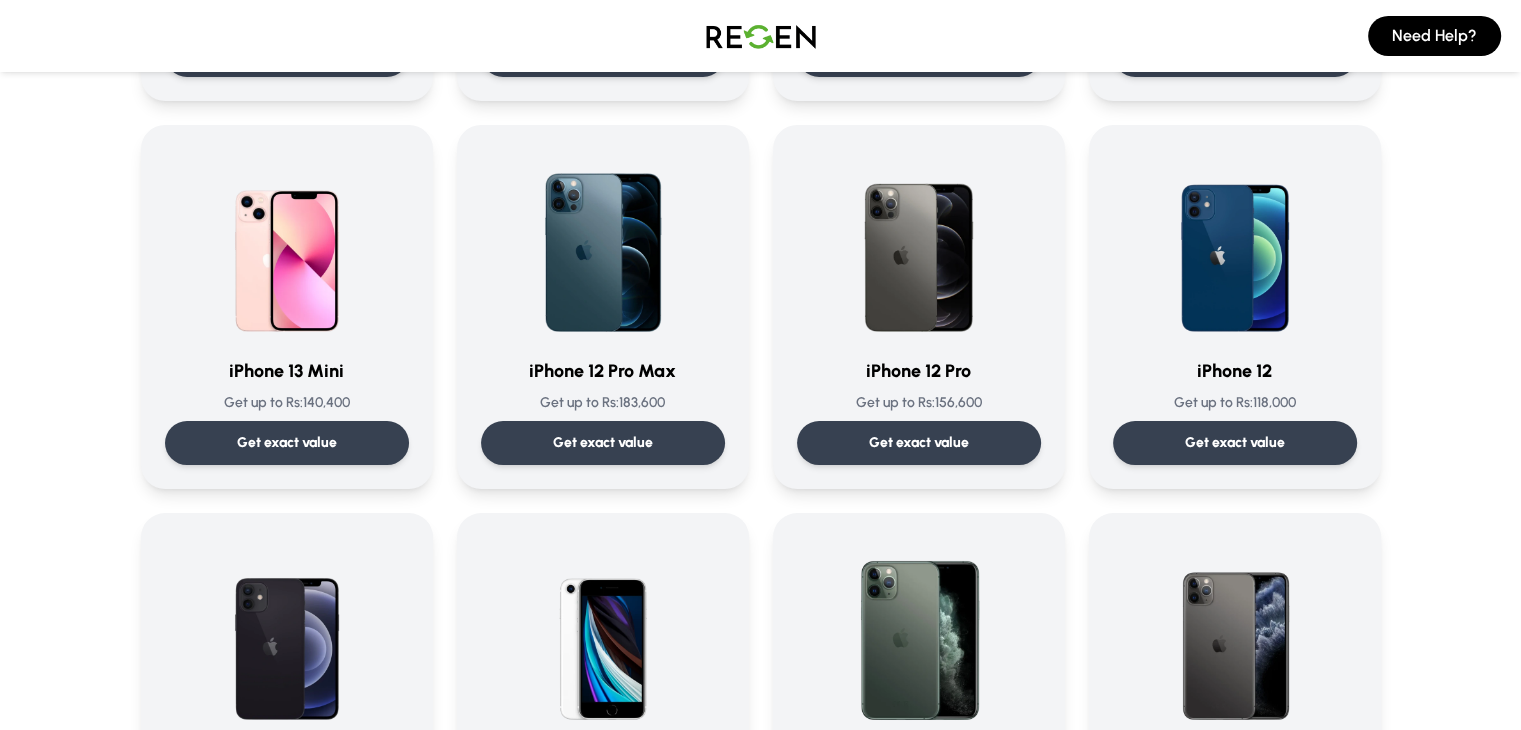 scroll, scrollTop: 1380, scrollLeft: 0, axis: vertical 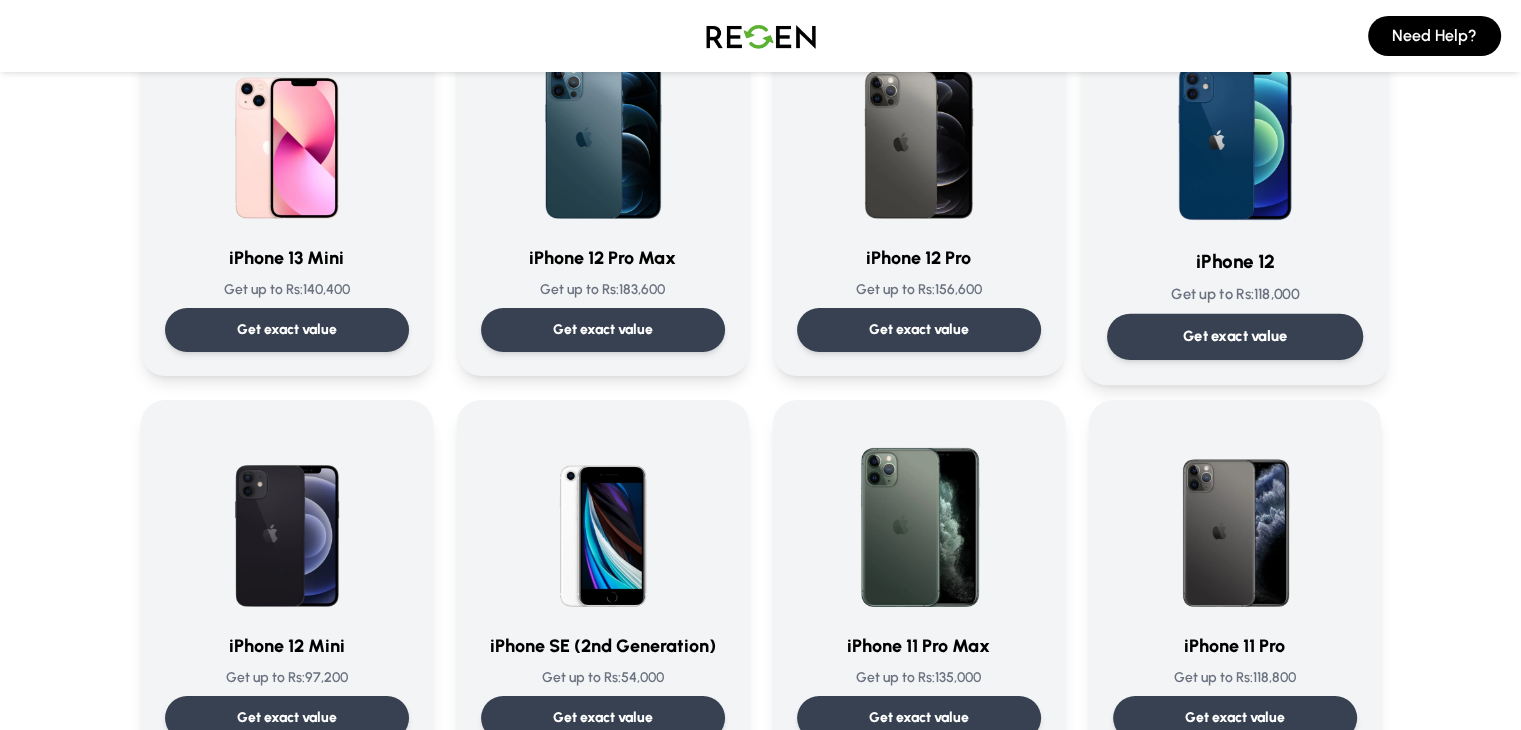 click on "Get exact value" at bounding box center (1234, 337) 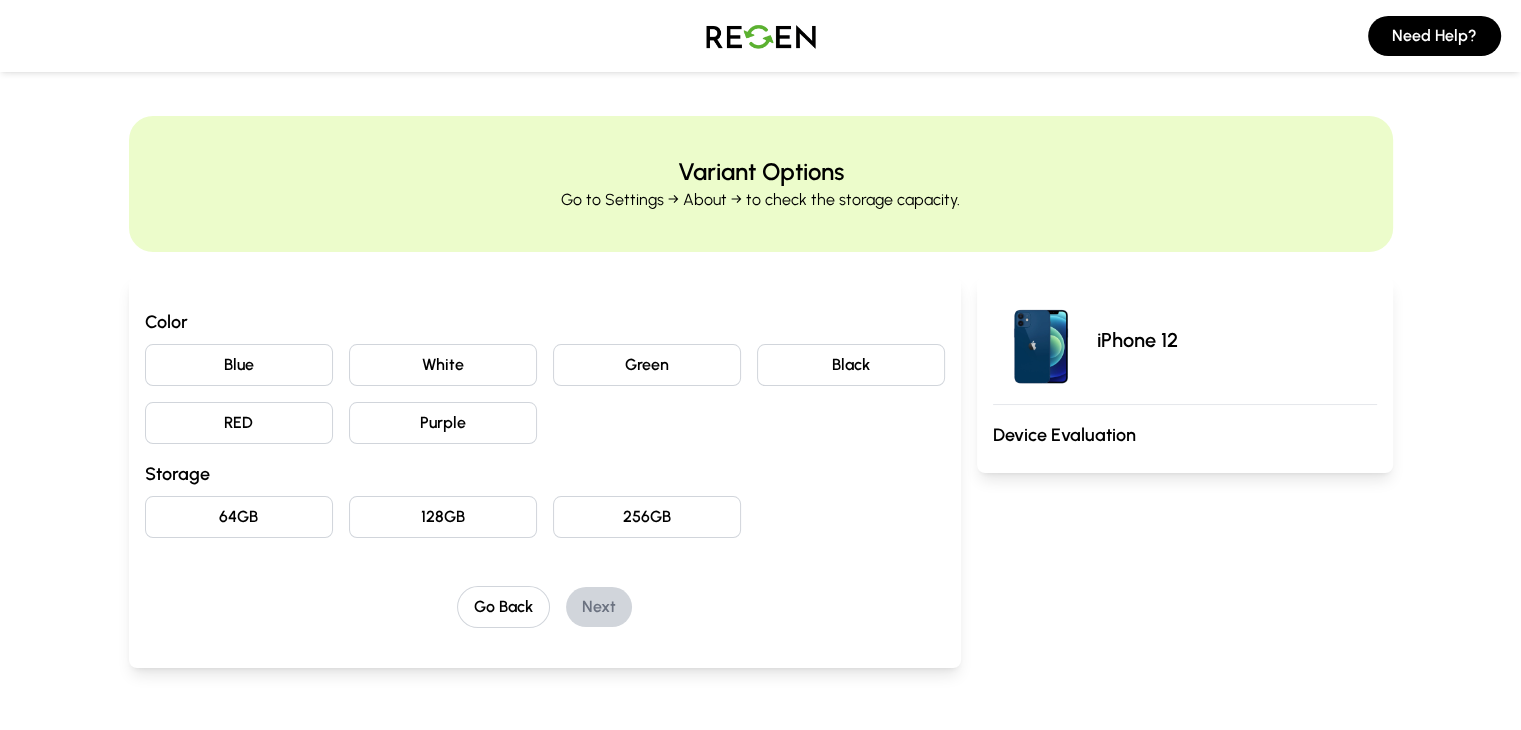 click on "64GB" at bounding box center (239, 517) 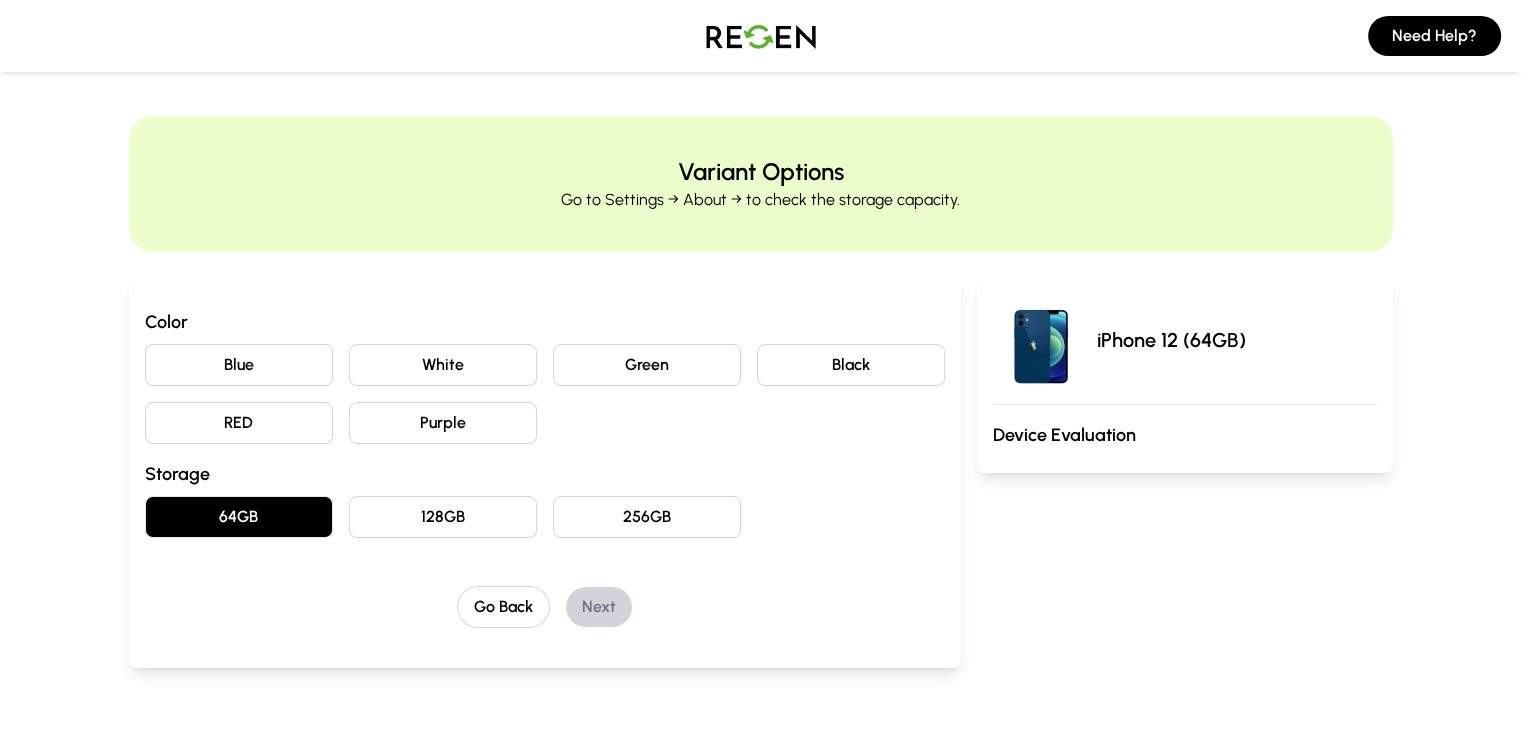 click on "Green" at bounding box center (647, 365) 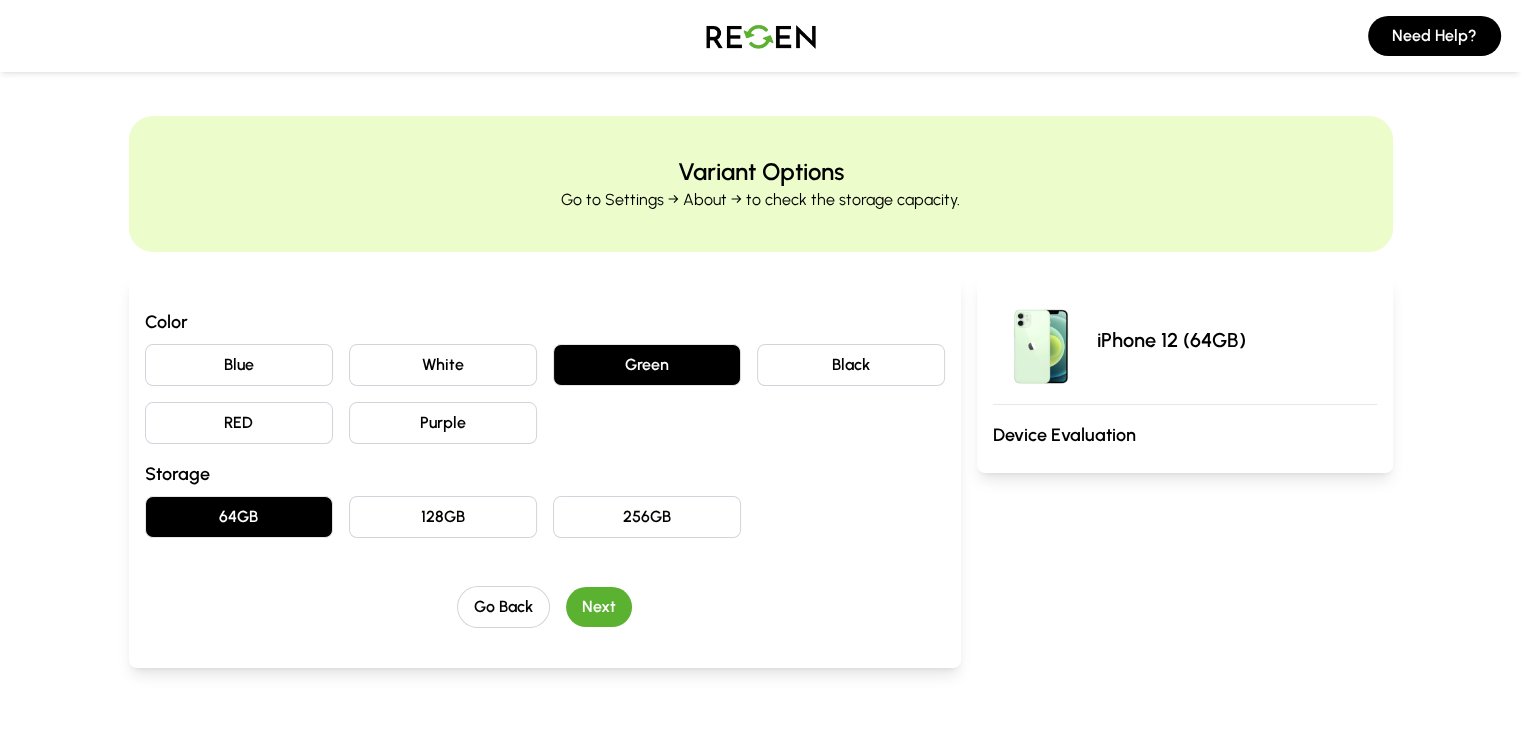 click on "Next" at bounding box center (599, 607) 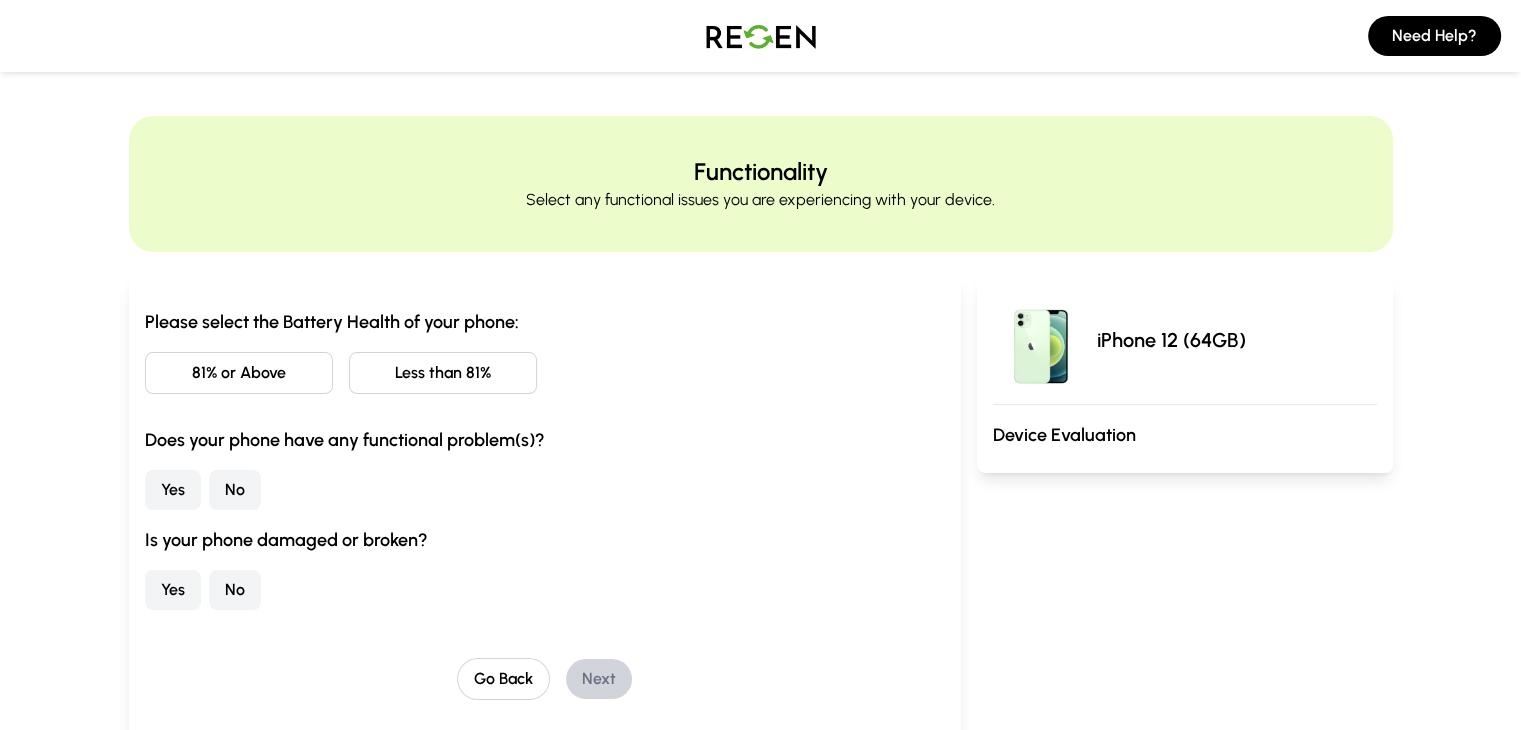 click on "81% or Above" at bounding box center (239, 373) 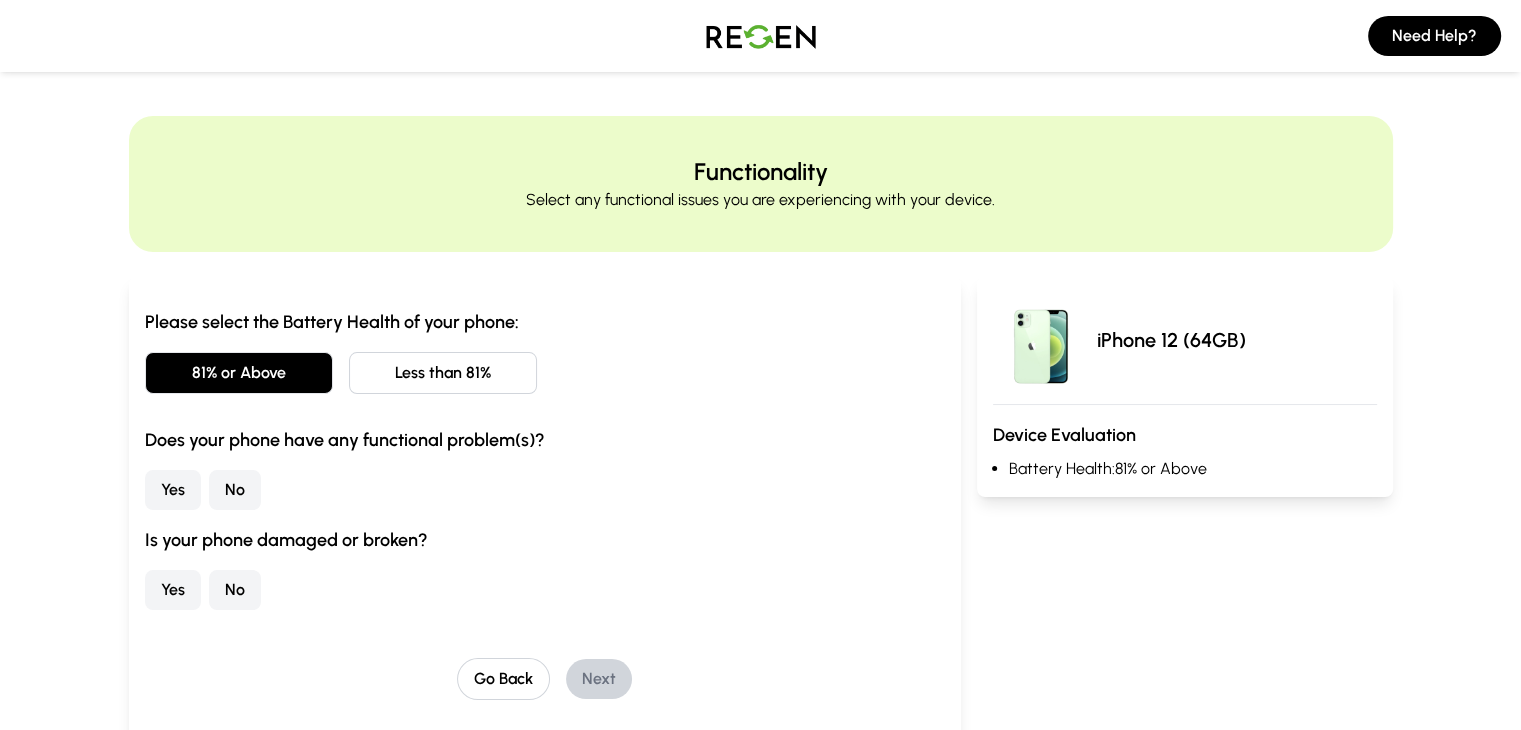 click on "No" at bounding box center (235, 490) 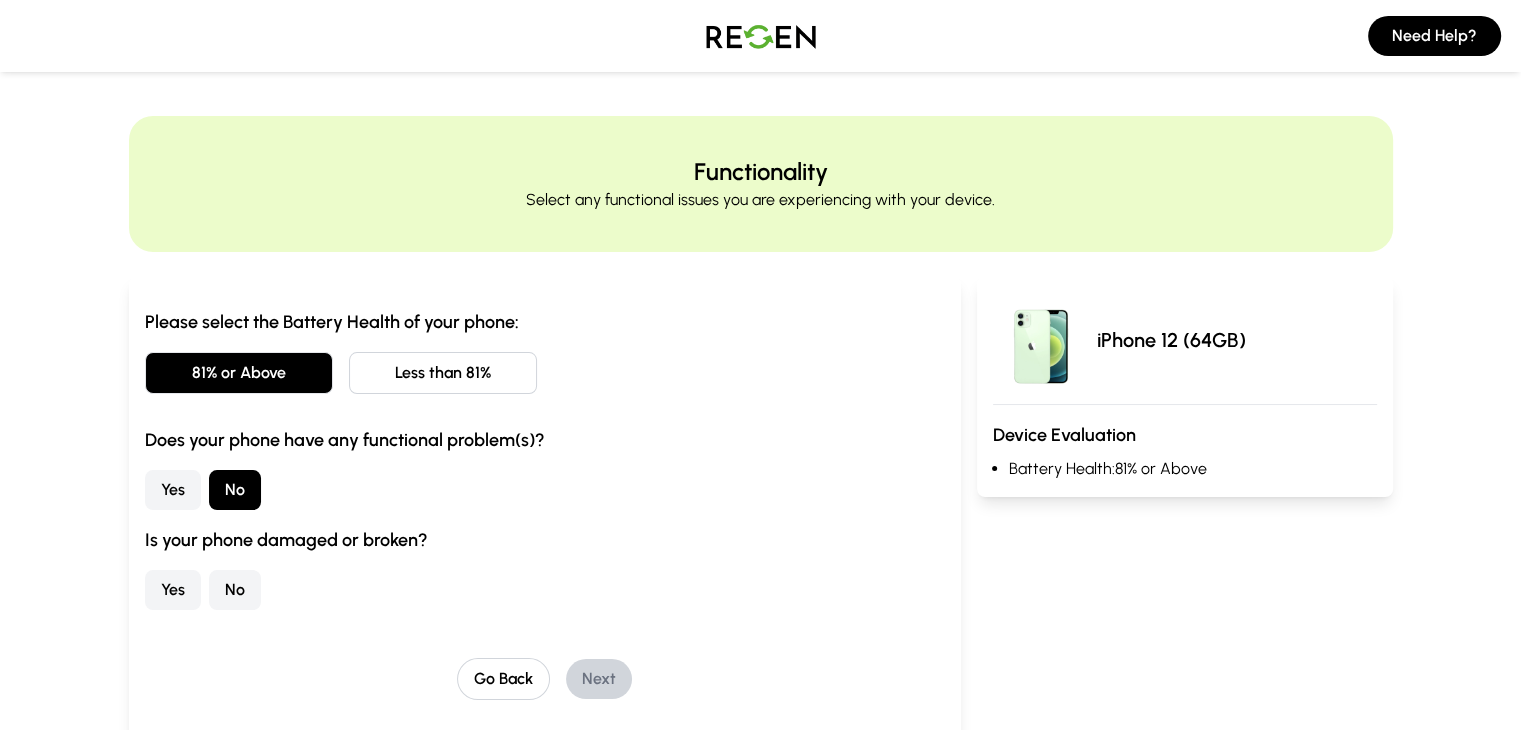 click on "No" at bounding box center (235, 590) 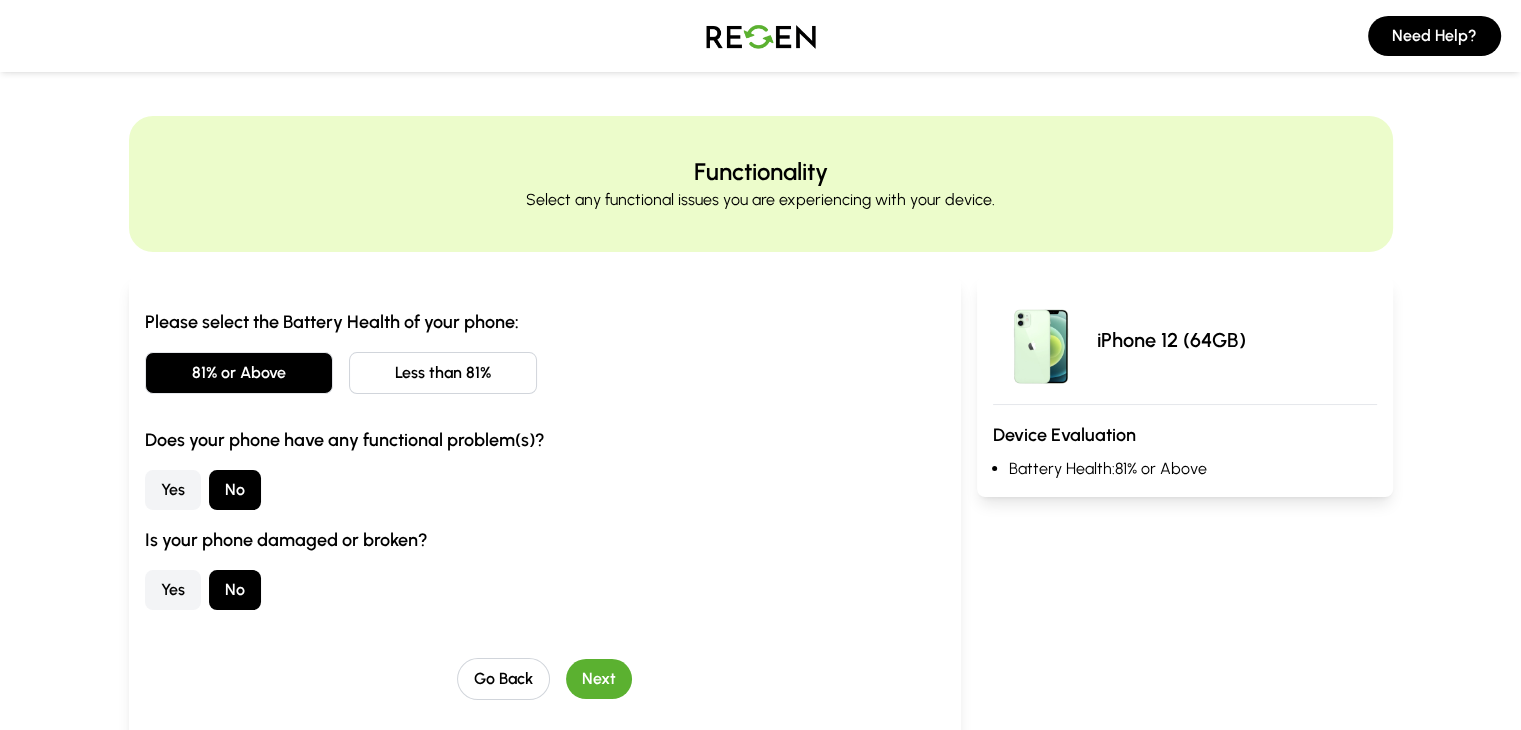 click on "Next" at bounding box center [599, 679] 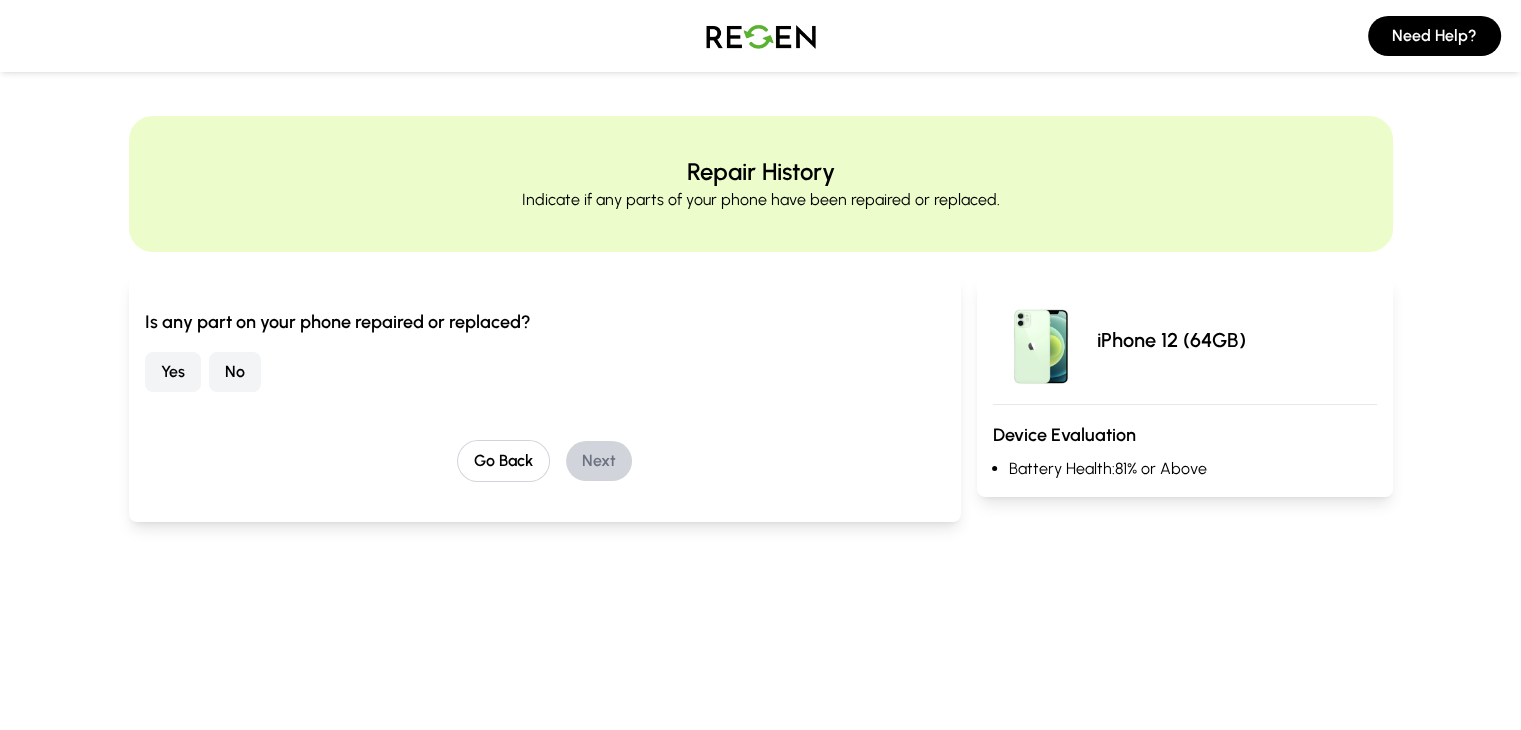 click on "No" at bounding box center (235, 372) 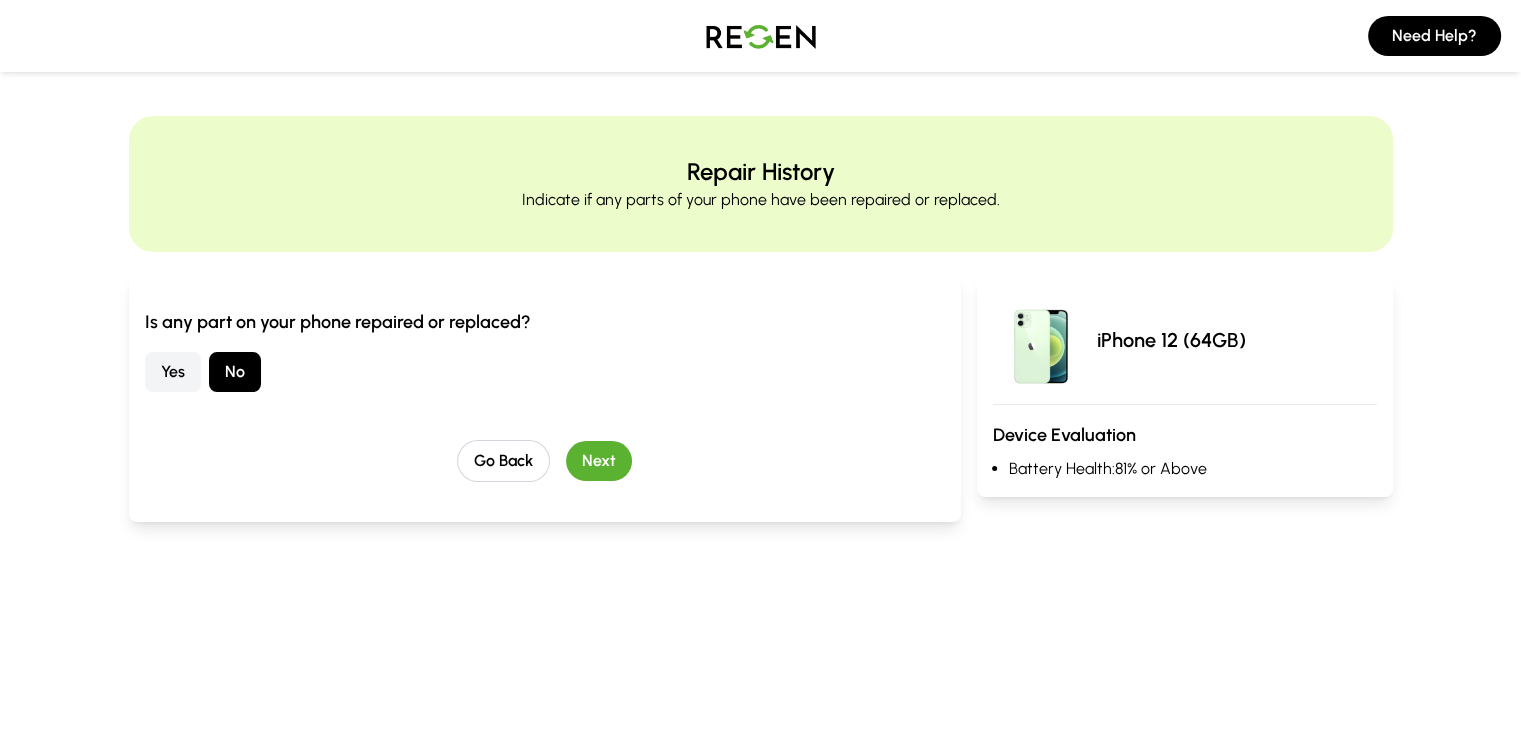 click on "Next" at bounding box center [599, 461] 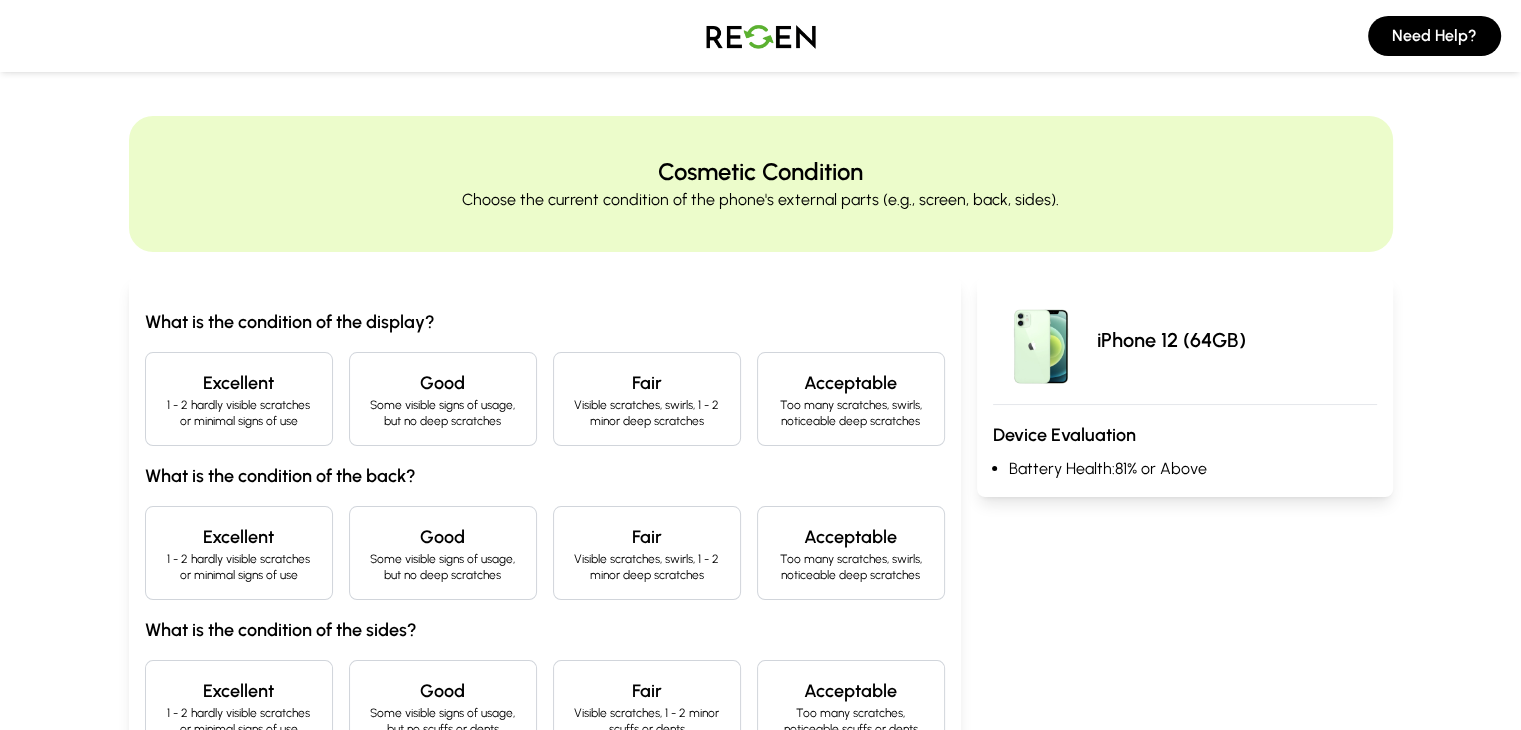 click on "1 - 2 hardly visible scratches or minimal signs of use" at bounding box center [239, 413] 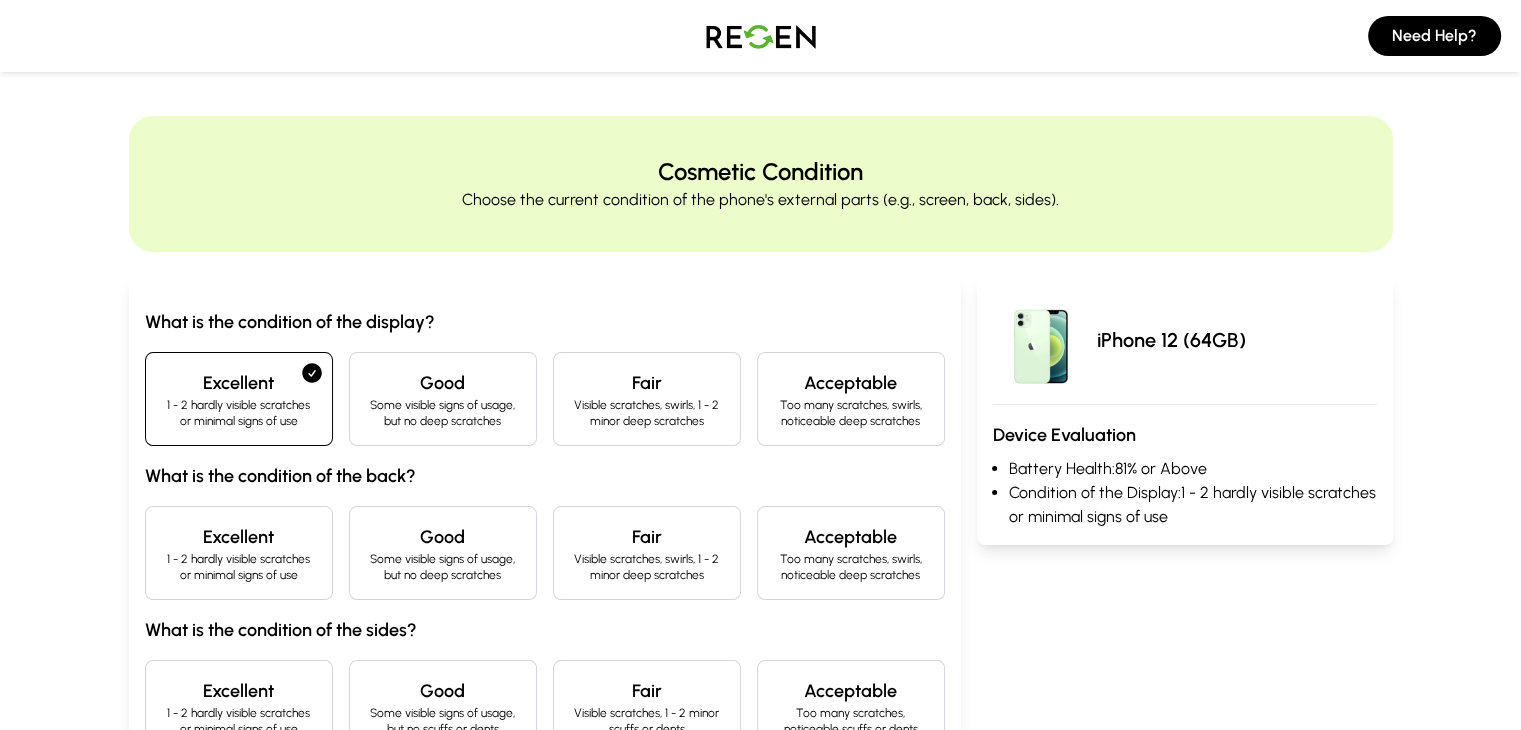 click on "Excellent" at bounding box center (239, 537) 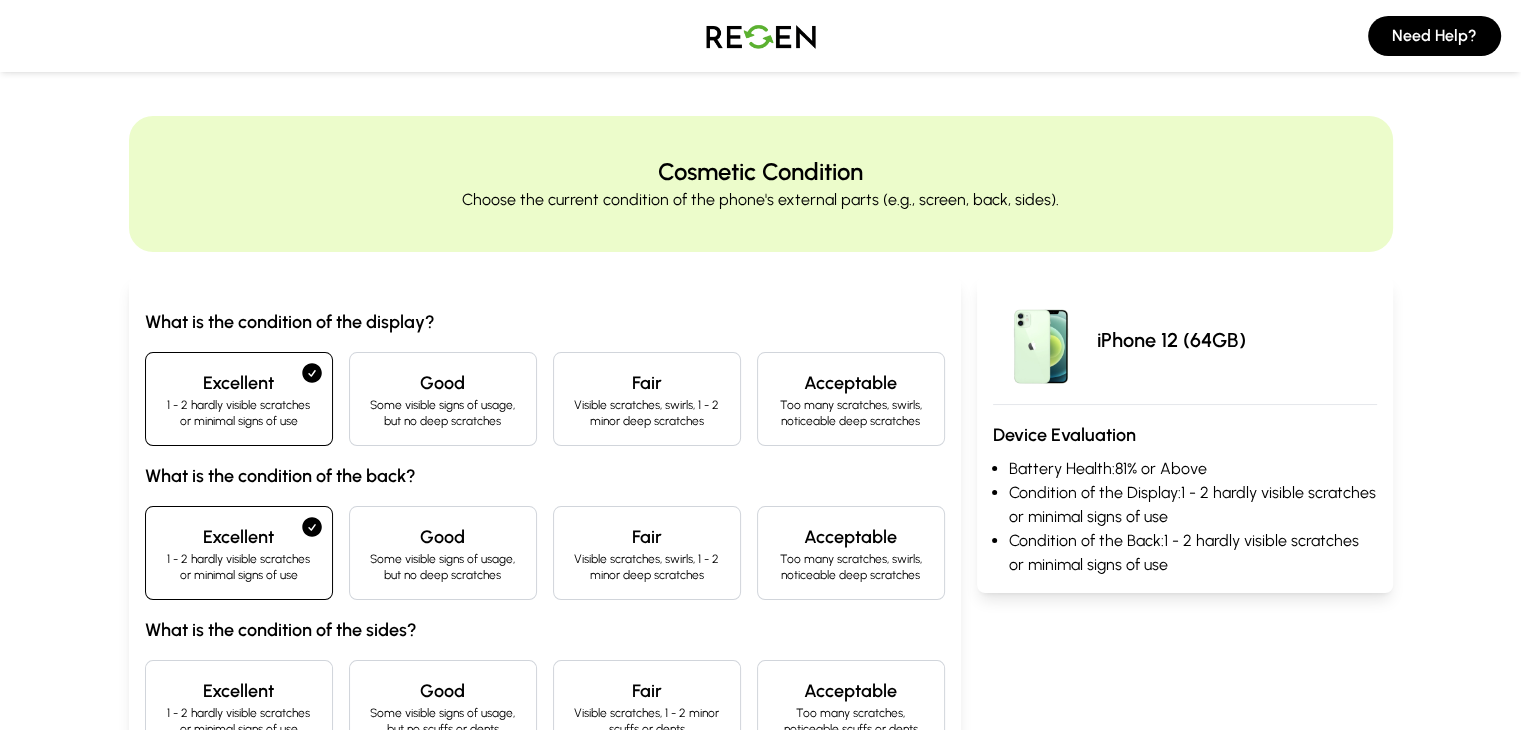 click on "1 - 2 hardly visible scratches or minimal signs of use" at bounding box center [239, 721] 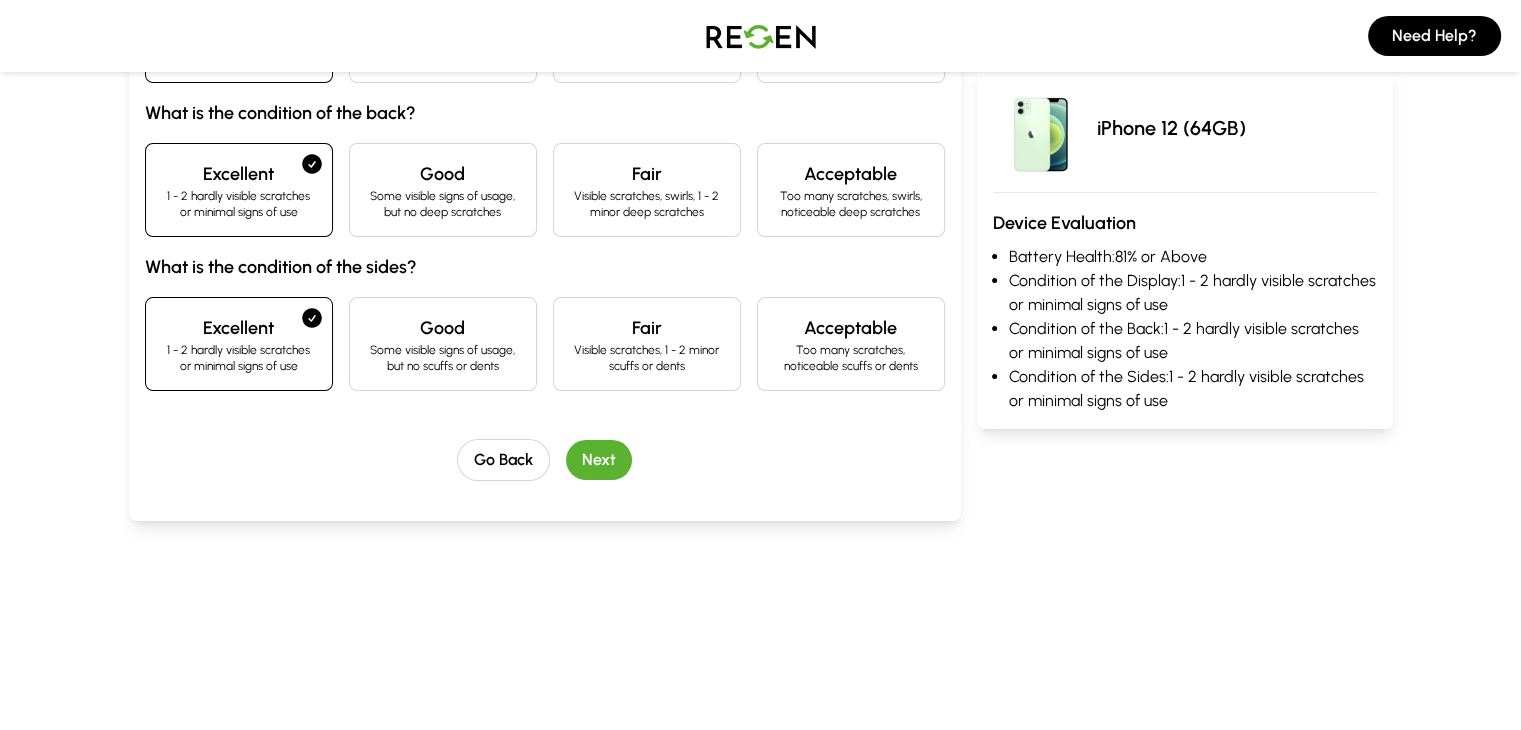 scroll, scrollTop: 436, scrollLeft: 0, axis: vertical 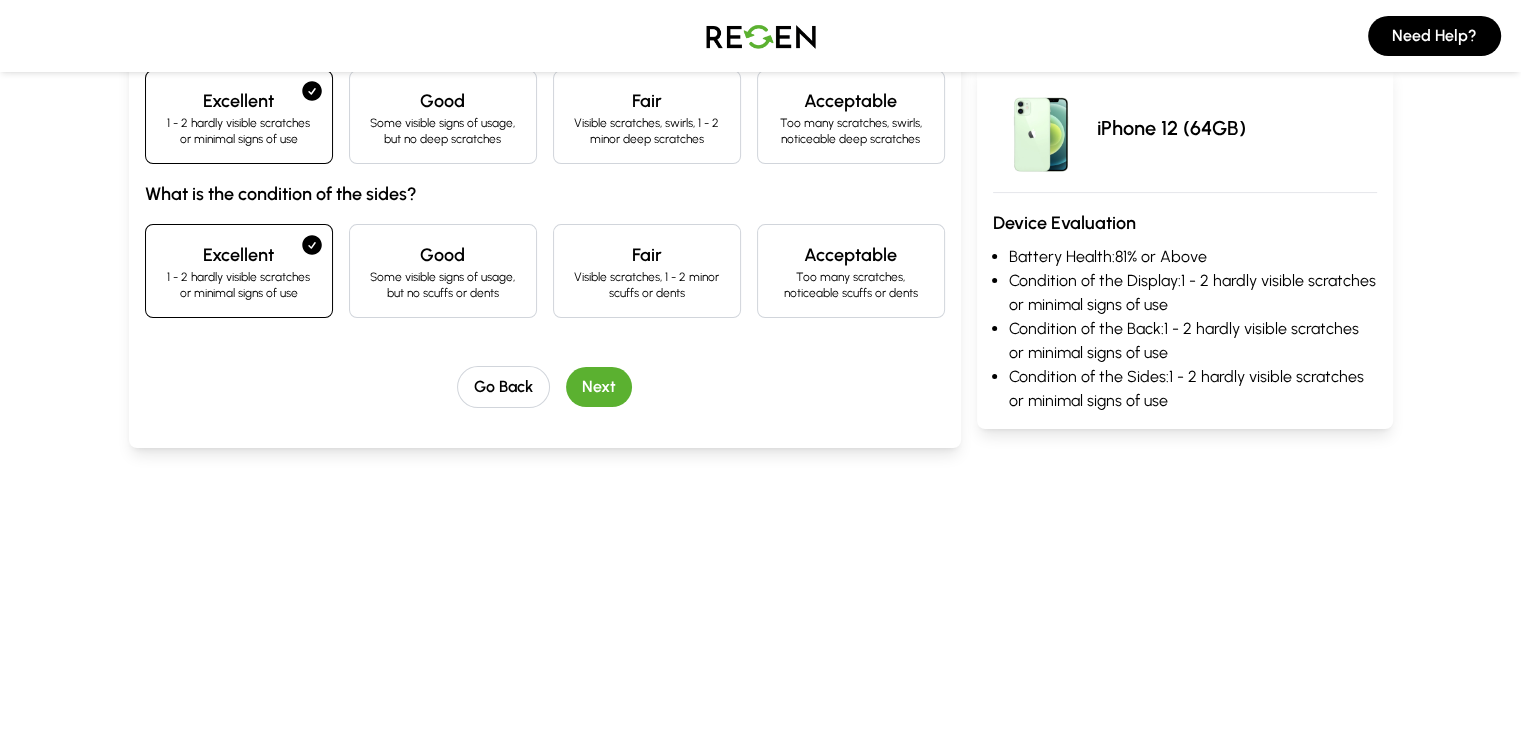 click on "Next" at bounding box center (599, 387) 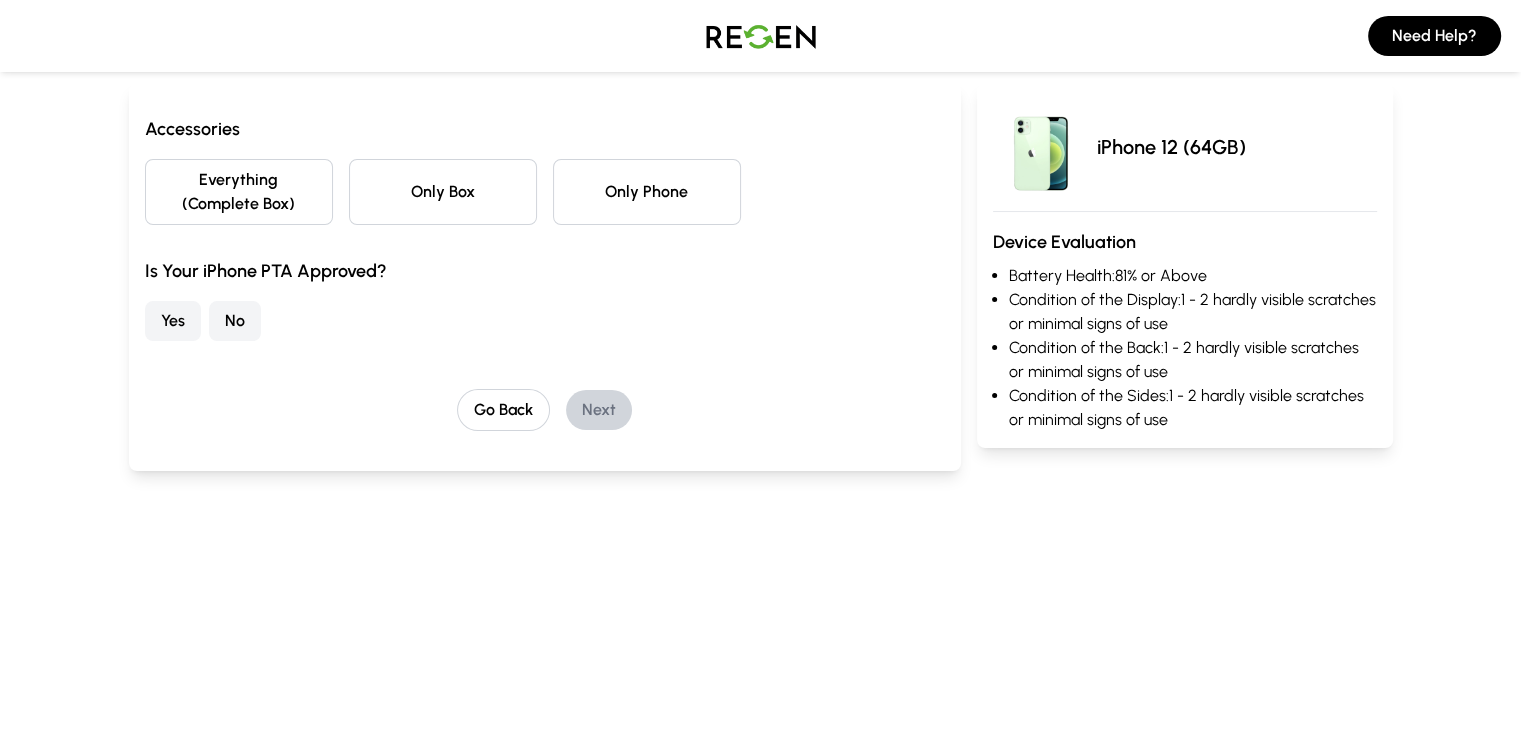 click on "No" at bounding box center [235, 321] 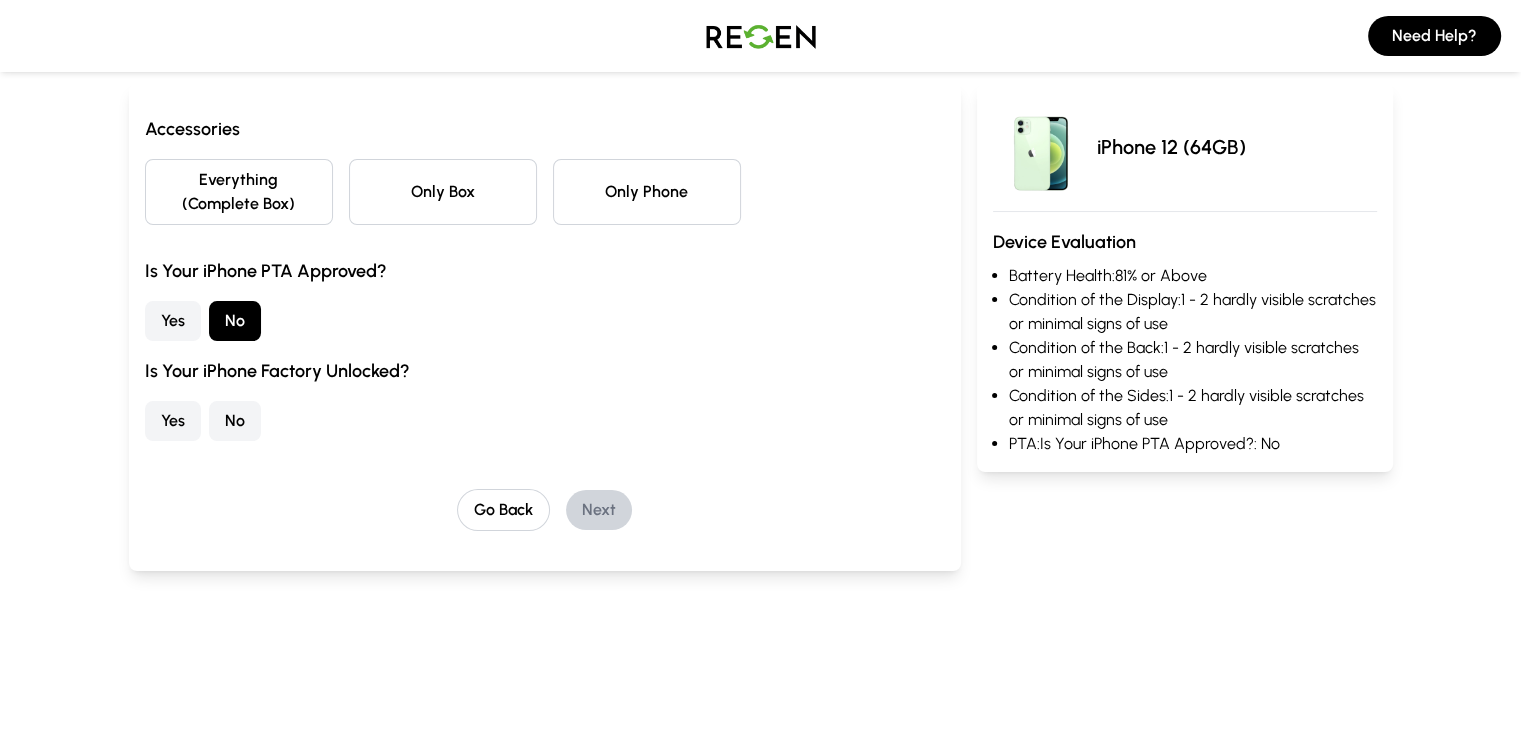click on "Only Phone" at bounding box center (647, 192) 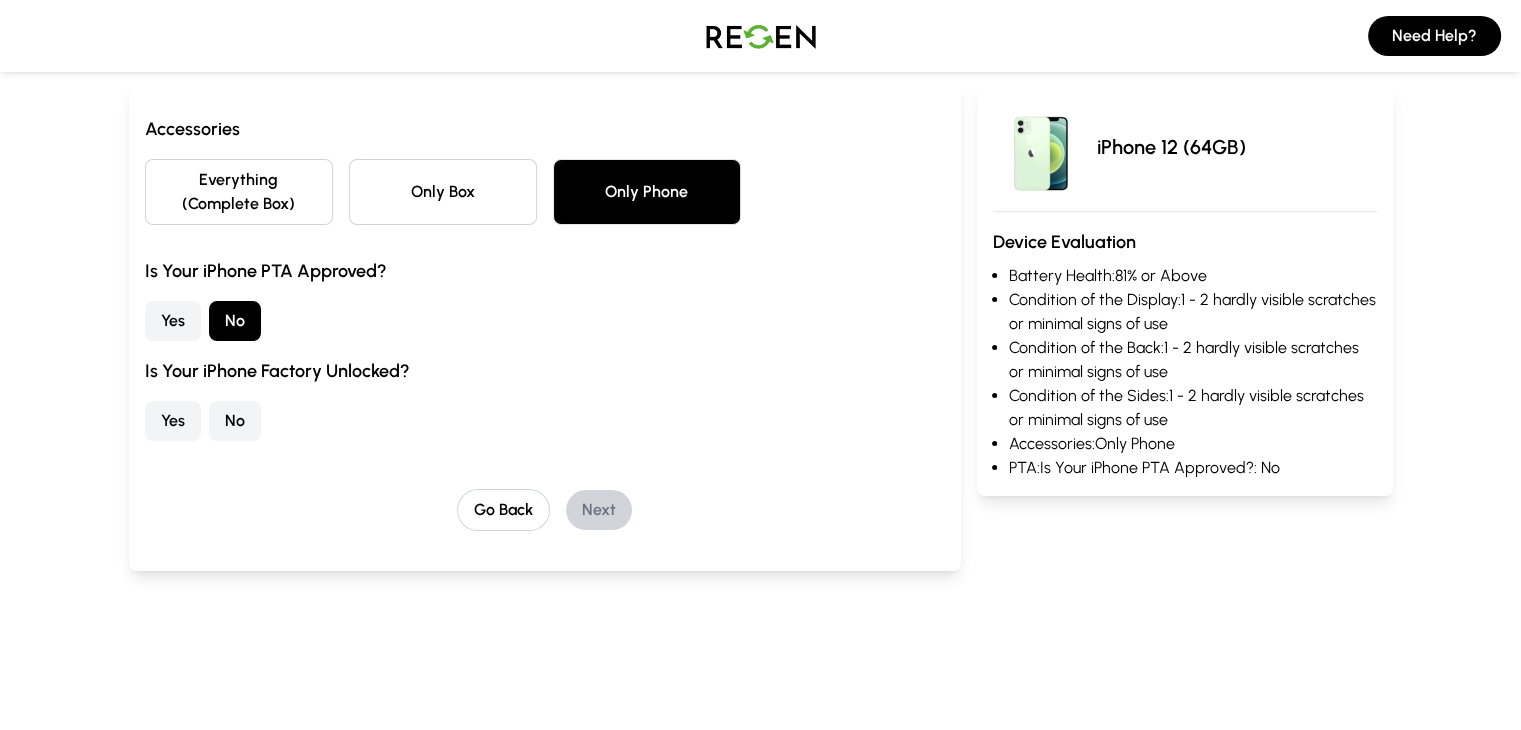 click on "Yes" at bounding box center [173, 421] 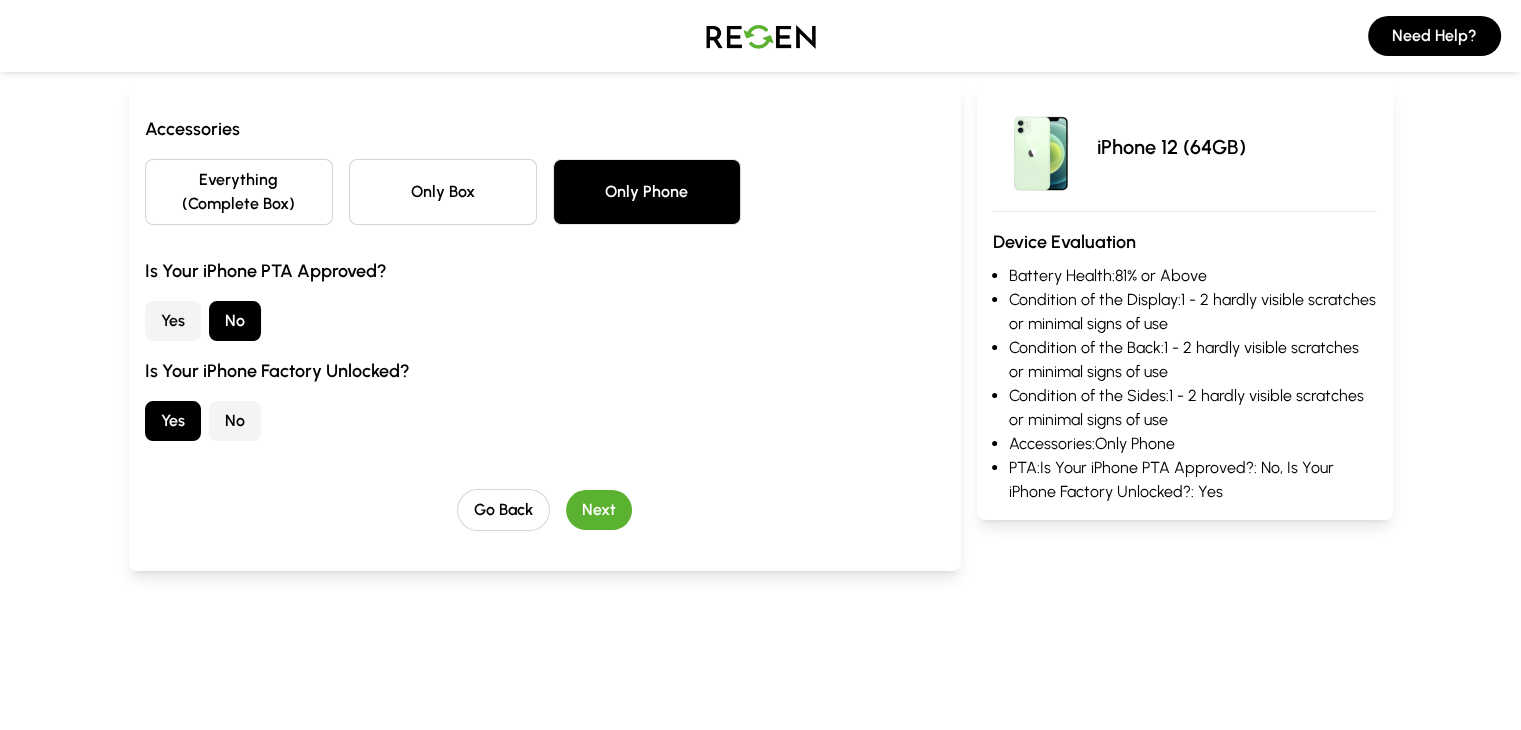 click on "Next" at bounding box center (599, 510) 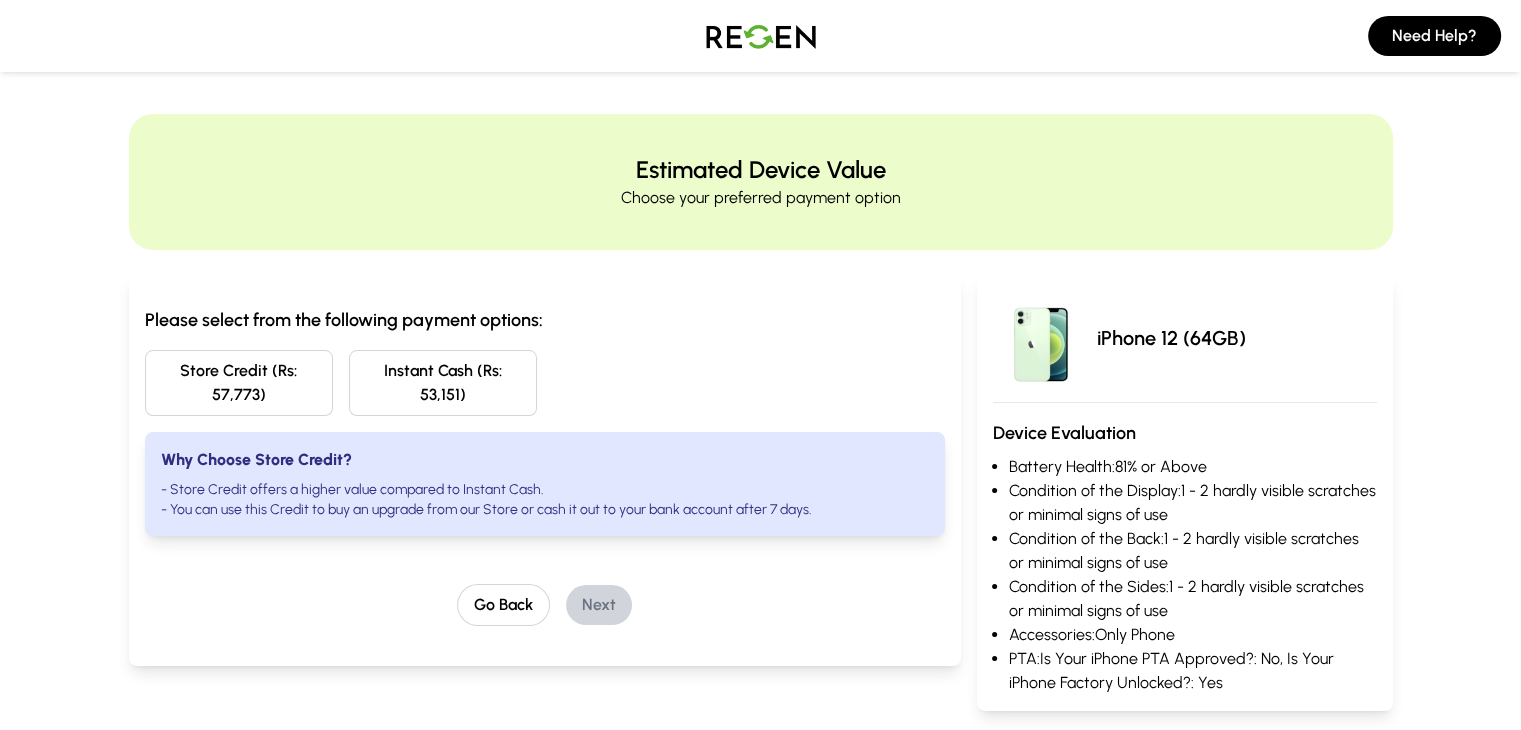 scroll, scrollTop: 0, scrollLeft: 0, axis: both 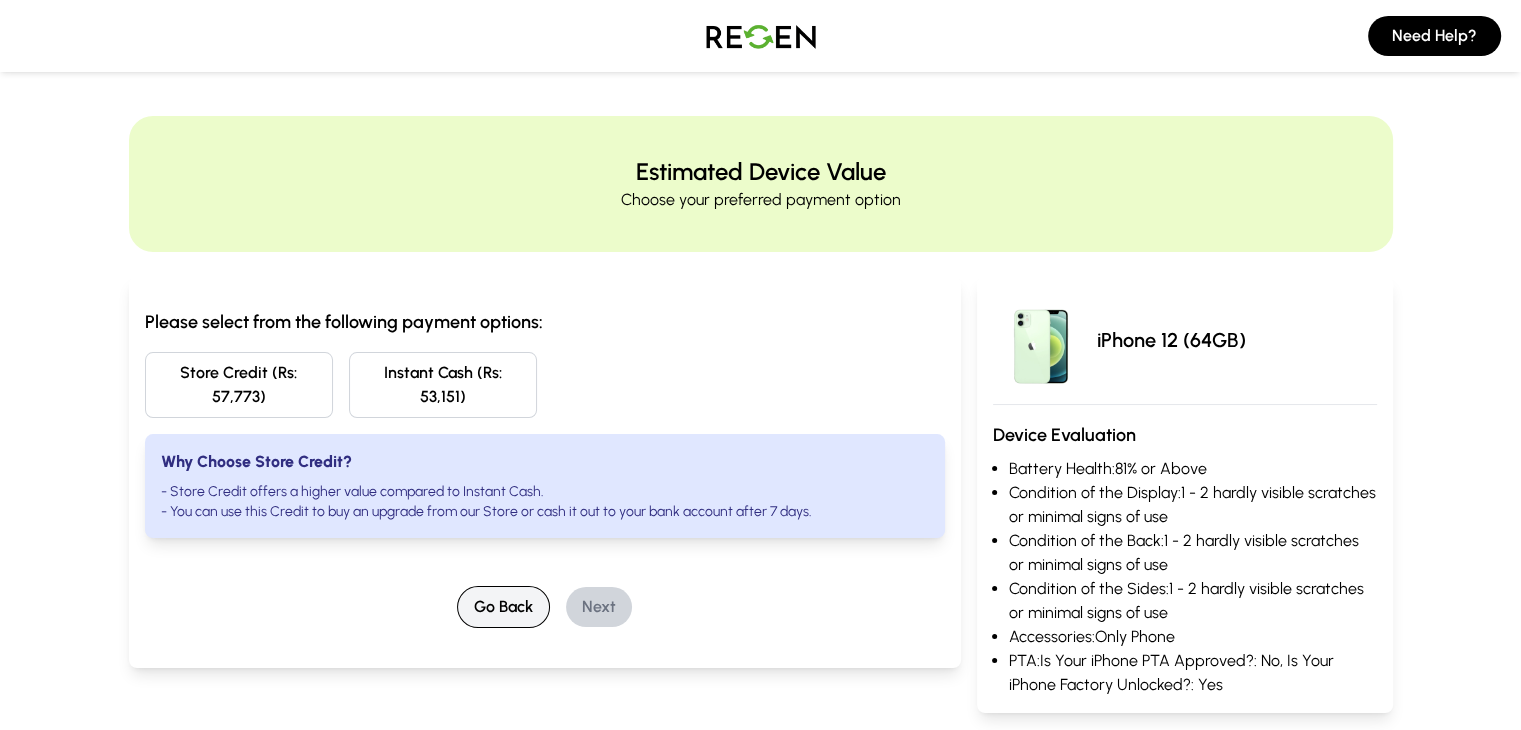 click on "Go Back" at bounding box center (503, 607) 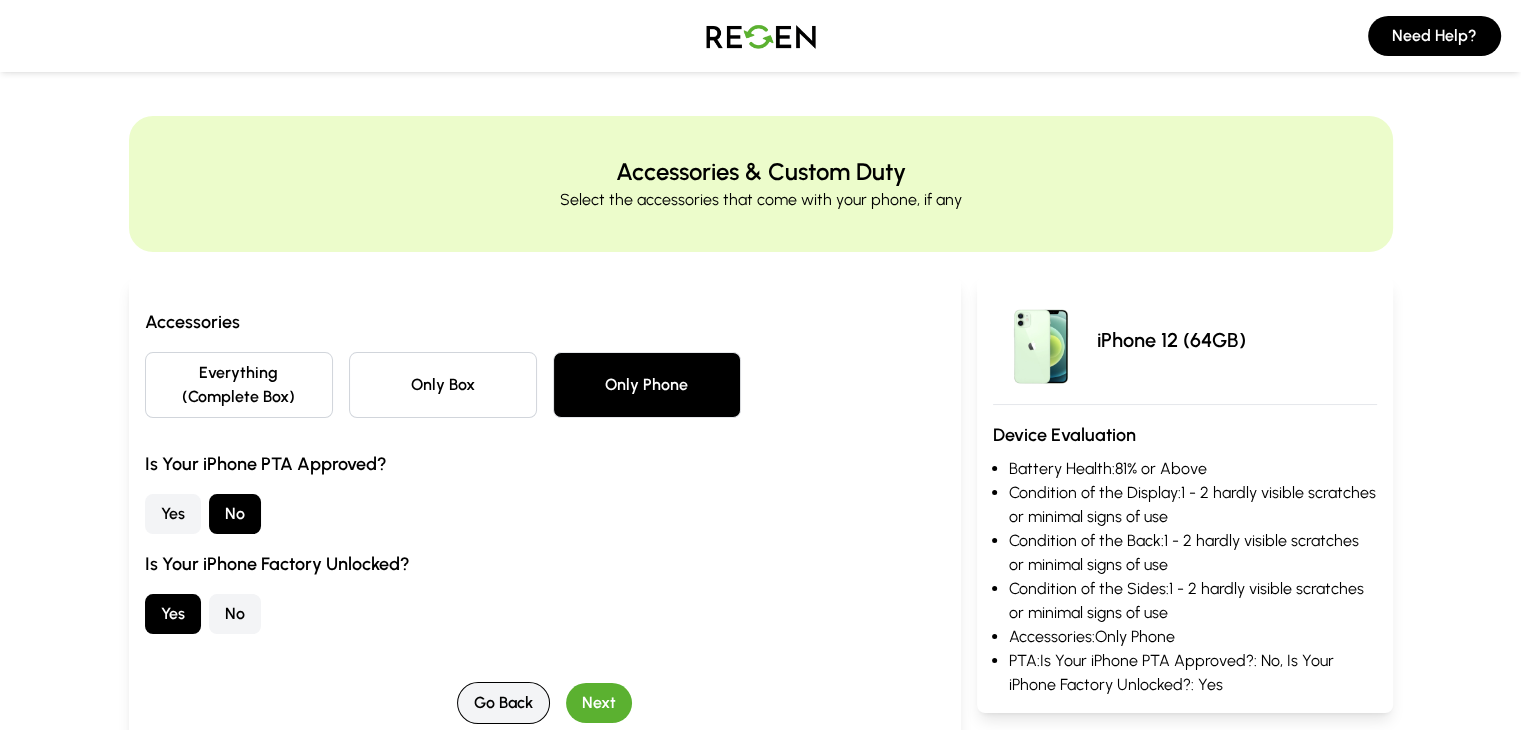 click on "Go Back" at bounding box center (503, 703) 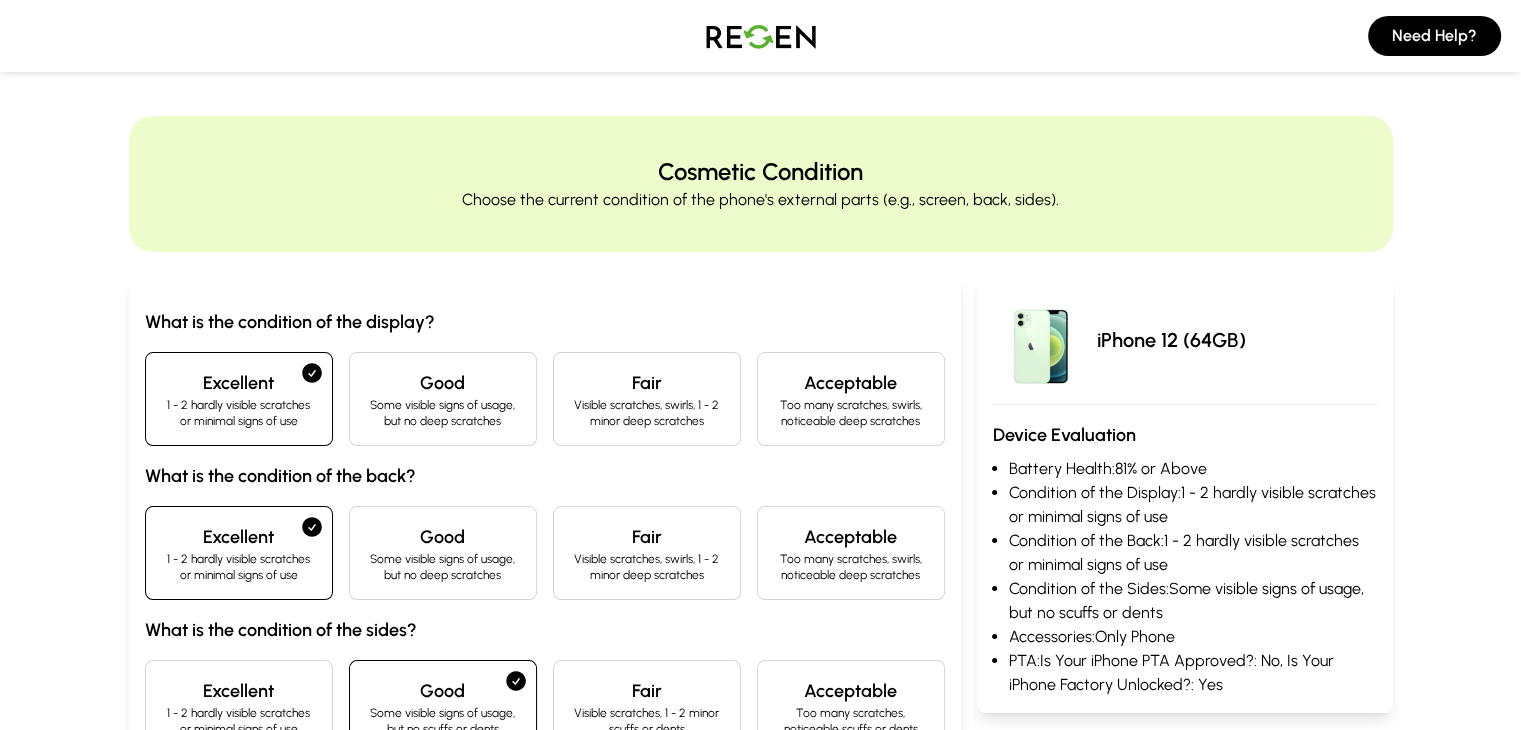 click on "Good" at bounding box center [443, 691] 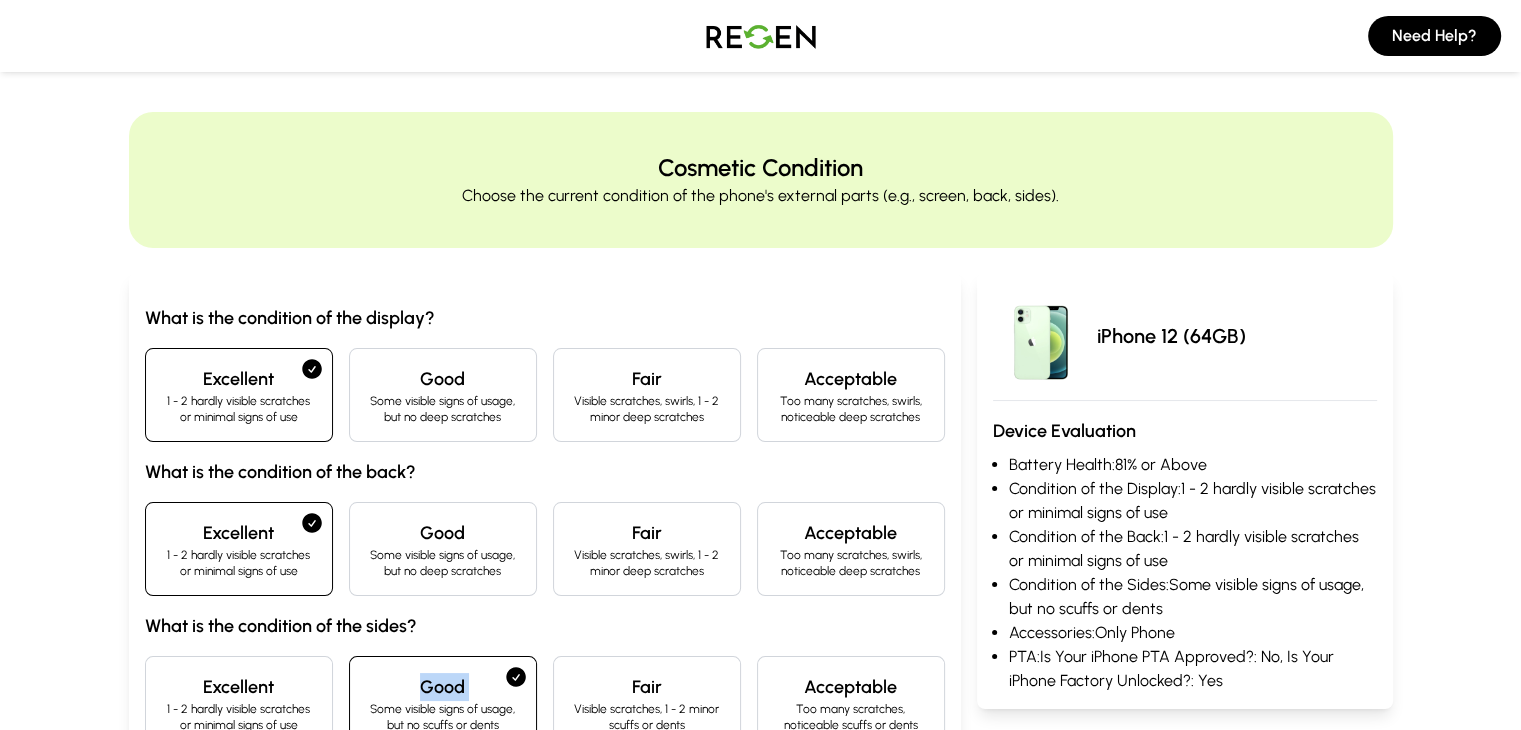 scroll, scrollTop: 0, scrollLeft: 0, axis: both 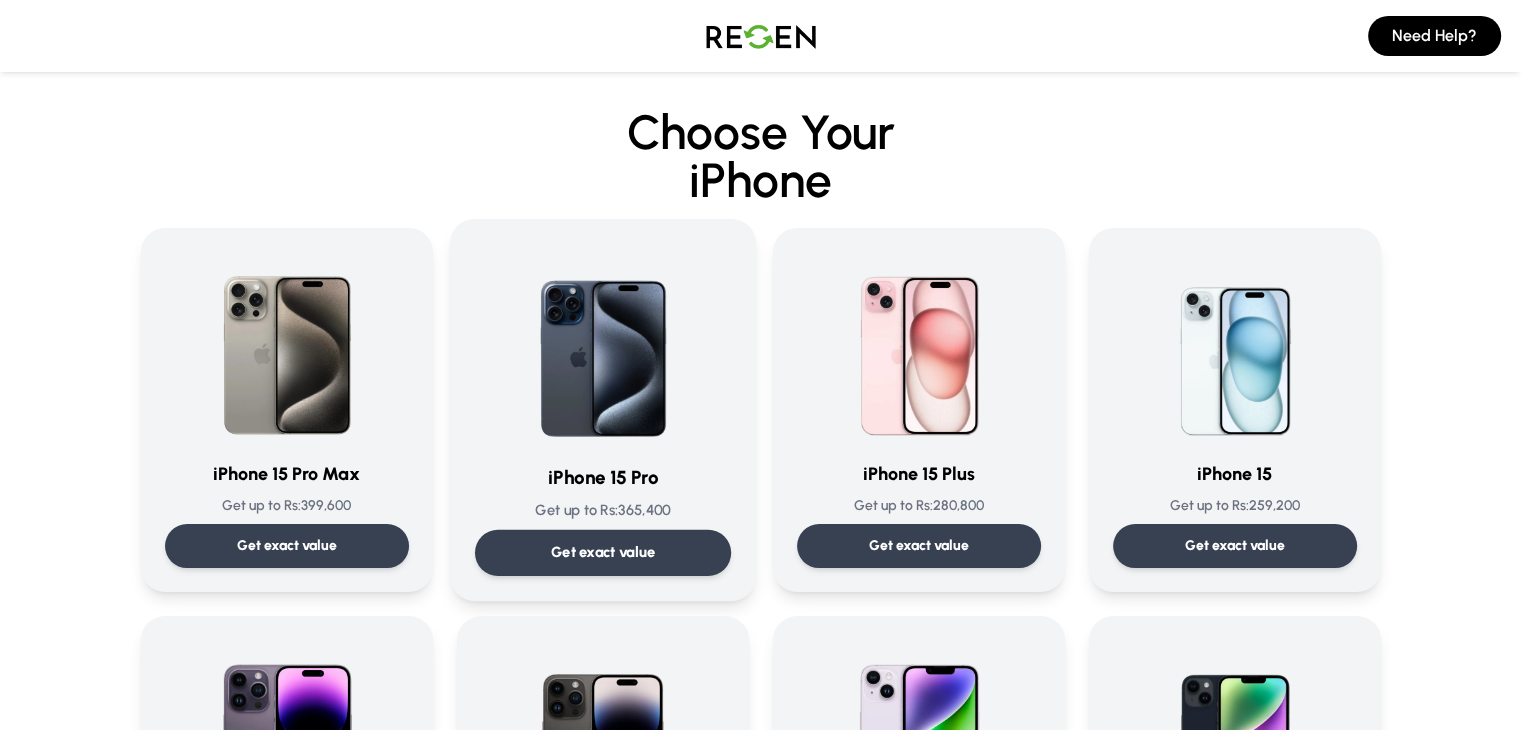 click on "Get exact value" at bounding box center [602, 552] 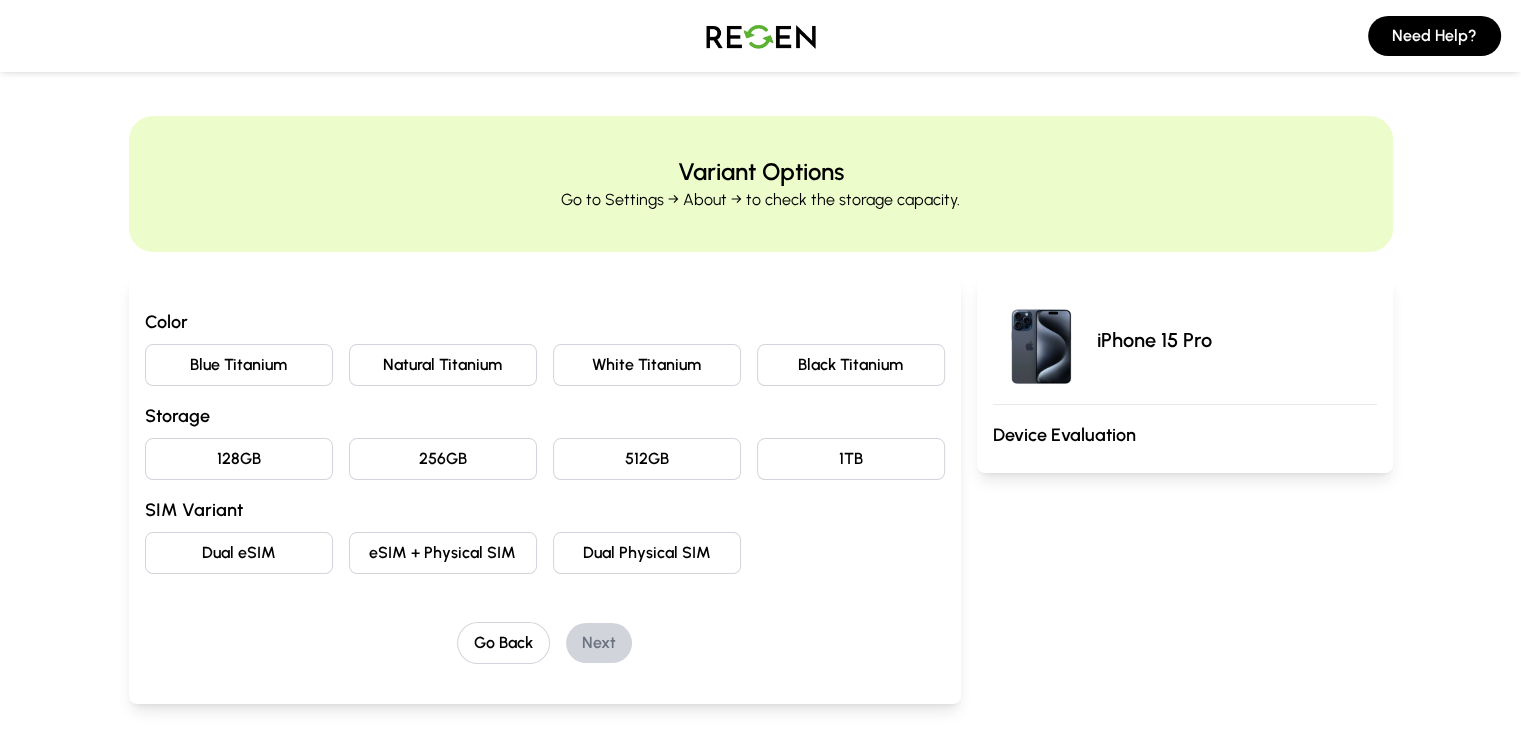 click on "128GB" at bounding box center [239, 459] 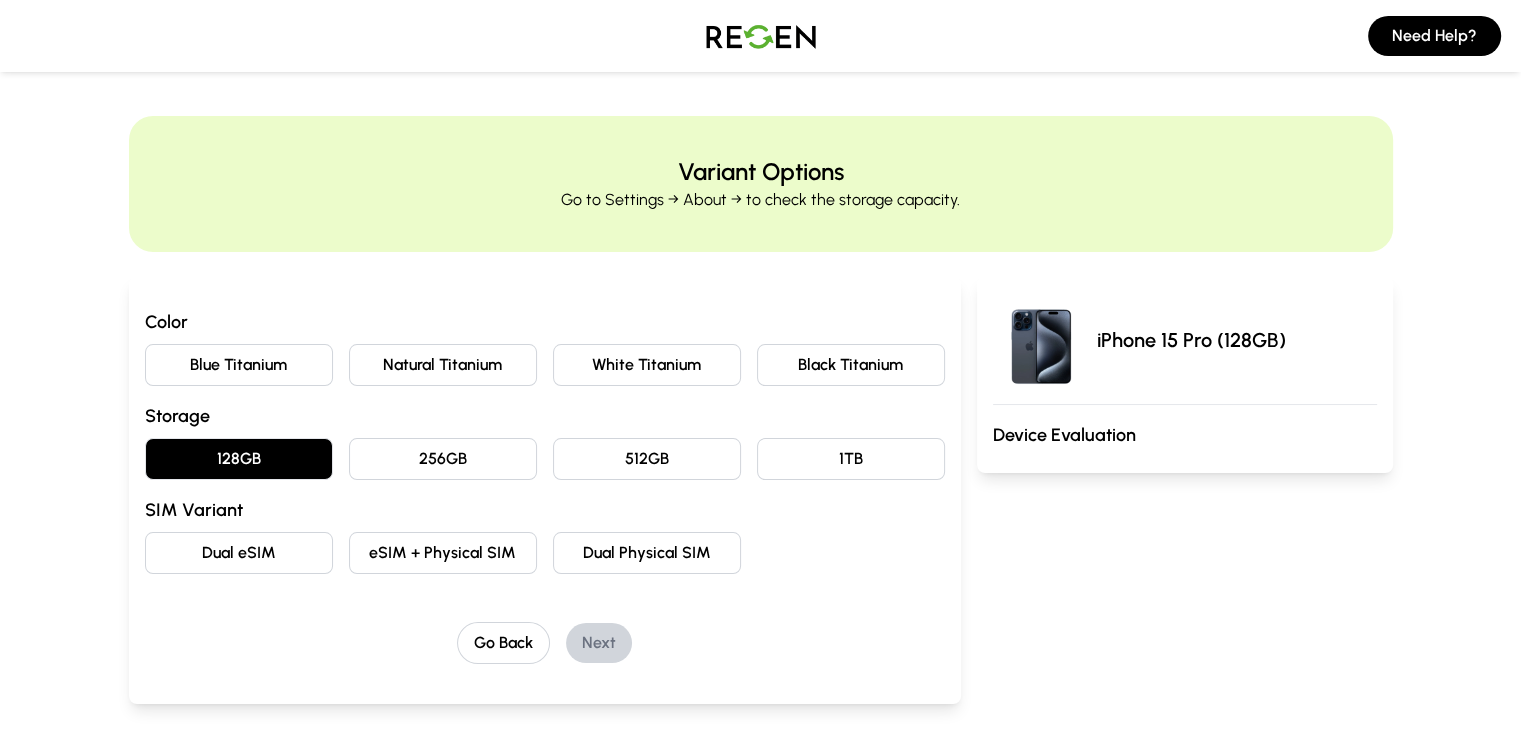 click on "eSIM + Physical SIM" at bounding box center [443, 553] 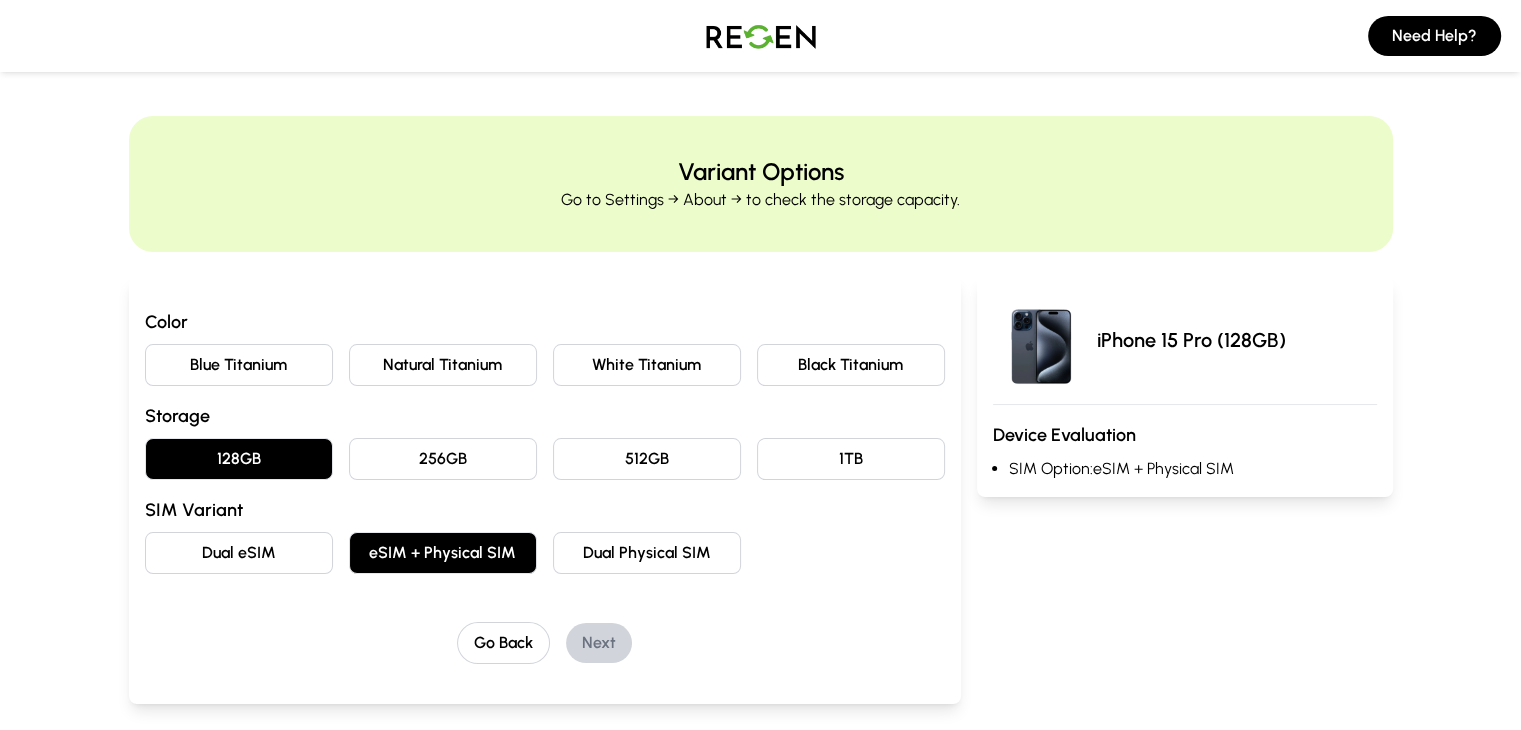 click on "Natural Titanium" at bounding box center [443, 365] 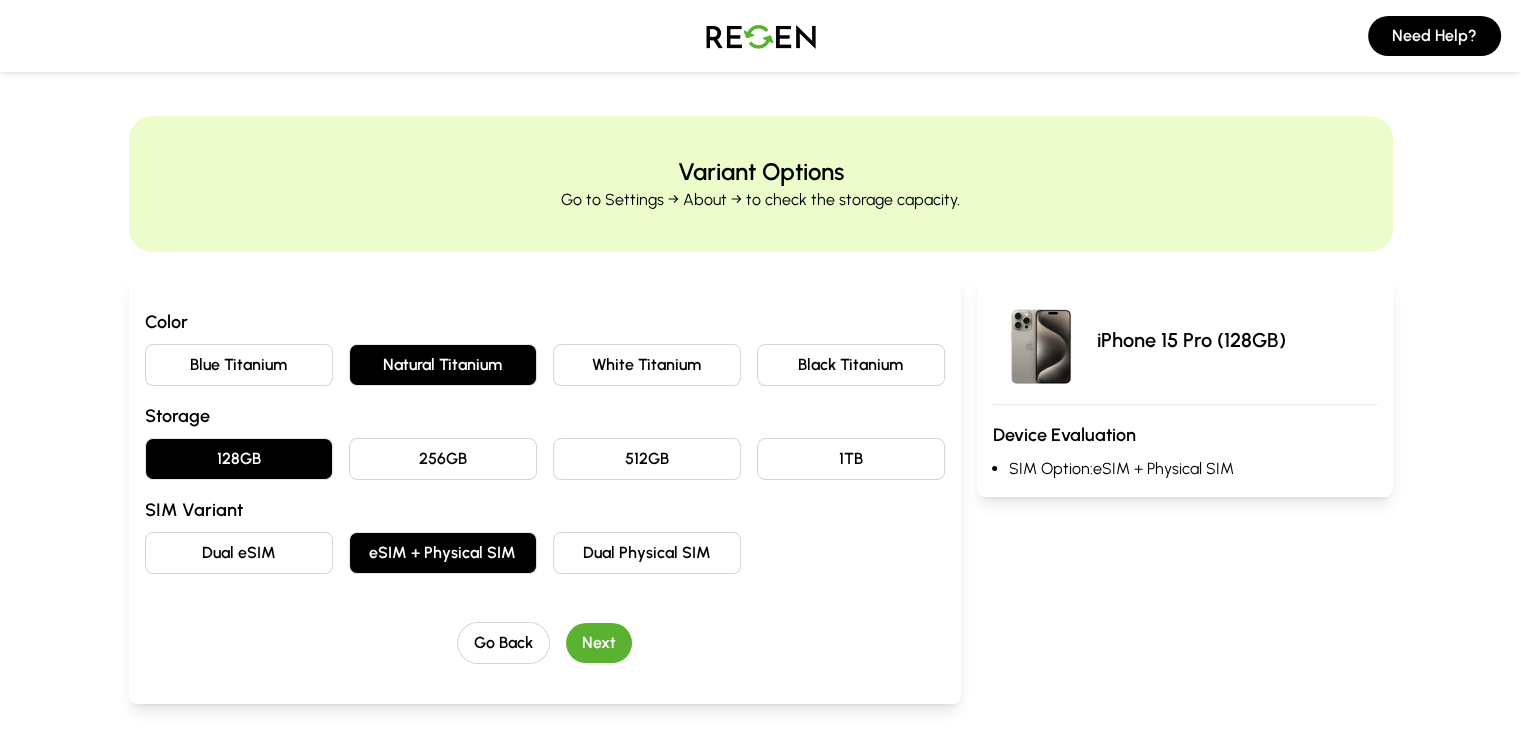 click on "Next" at bounding box center [599, 643] 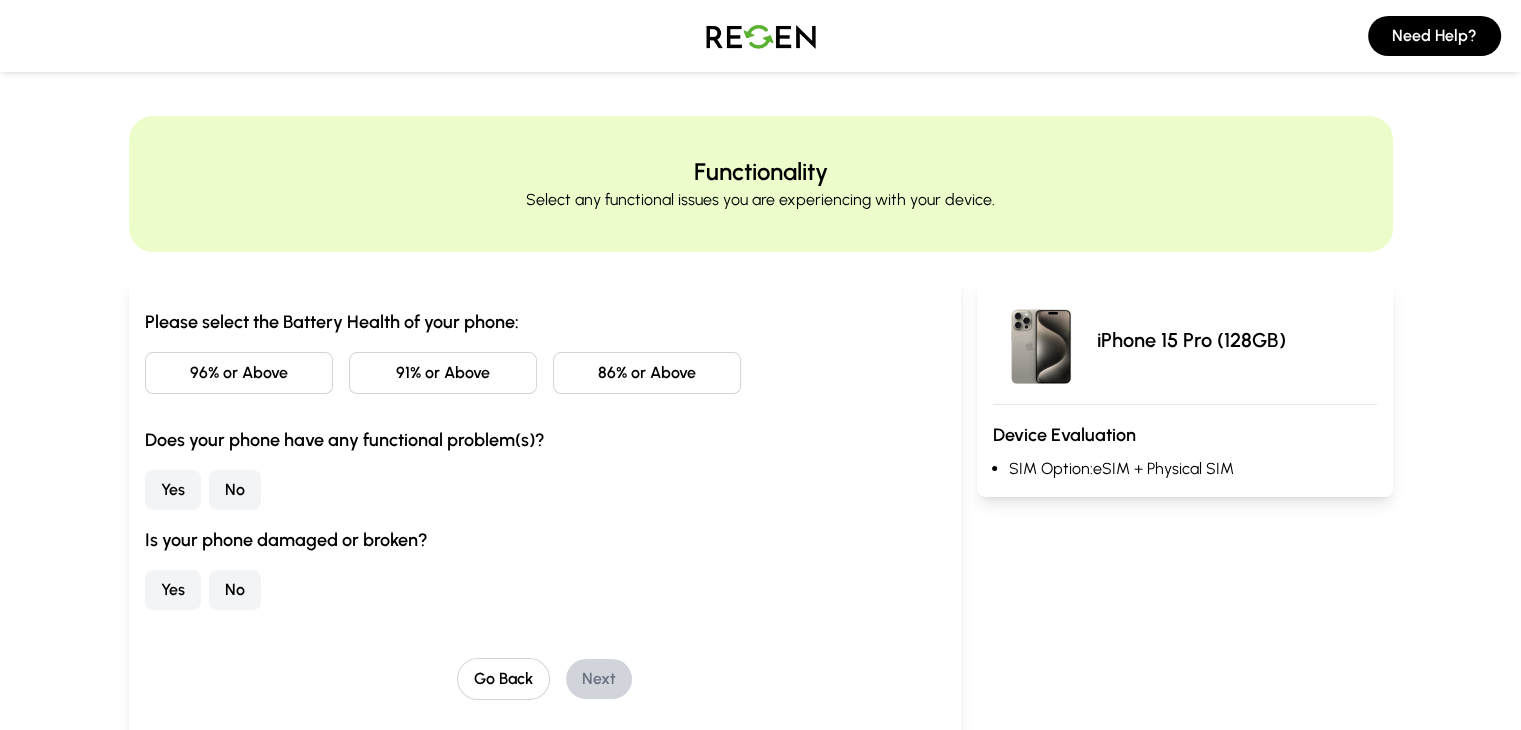 click on "86% or Above" at bounding box center (647, 373) 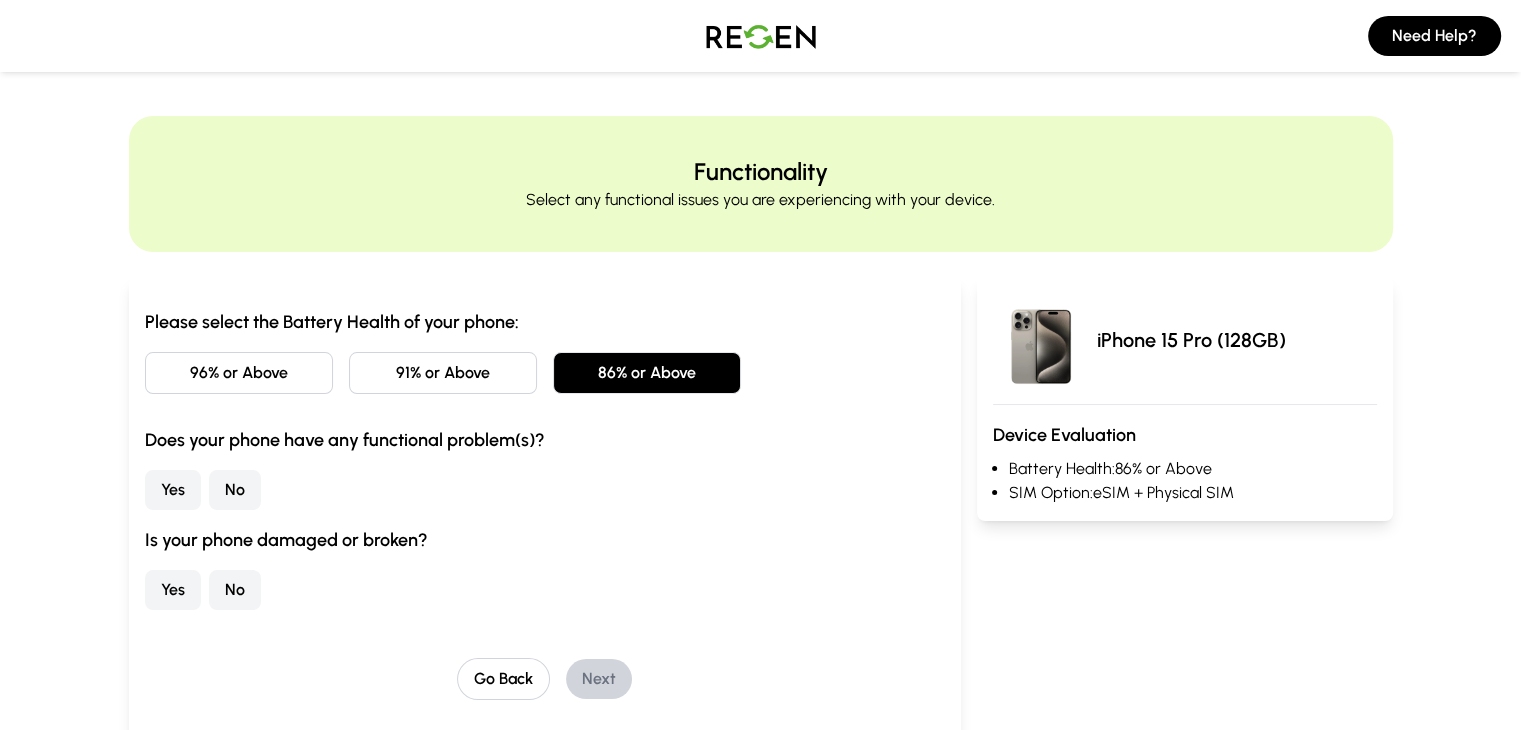 click on "No" at bounding box center (235, 490) 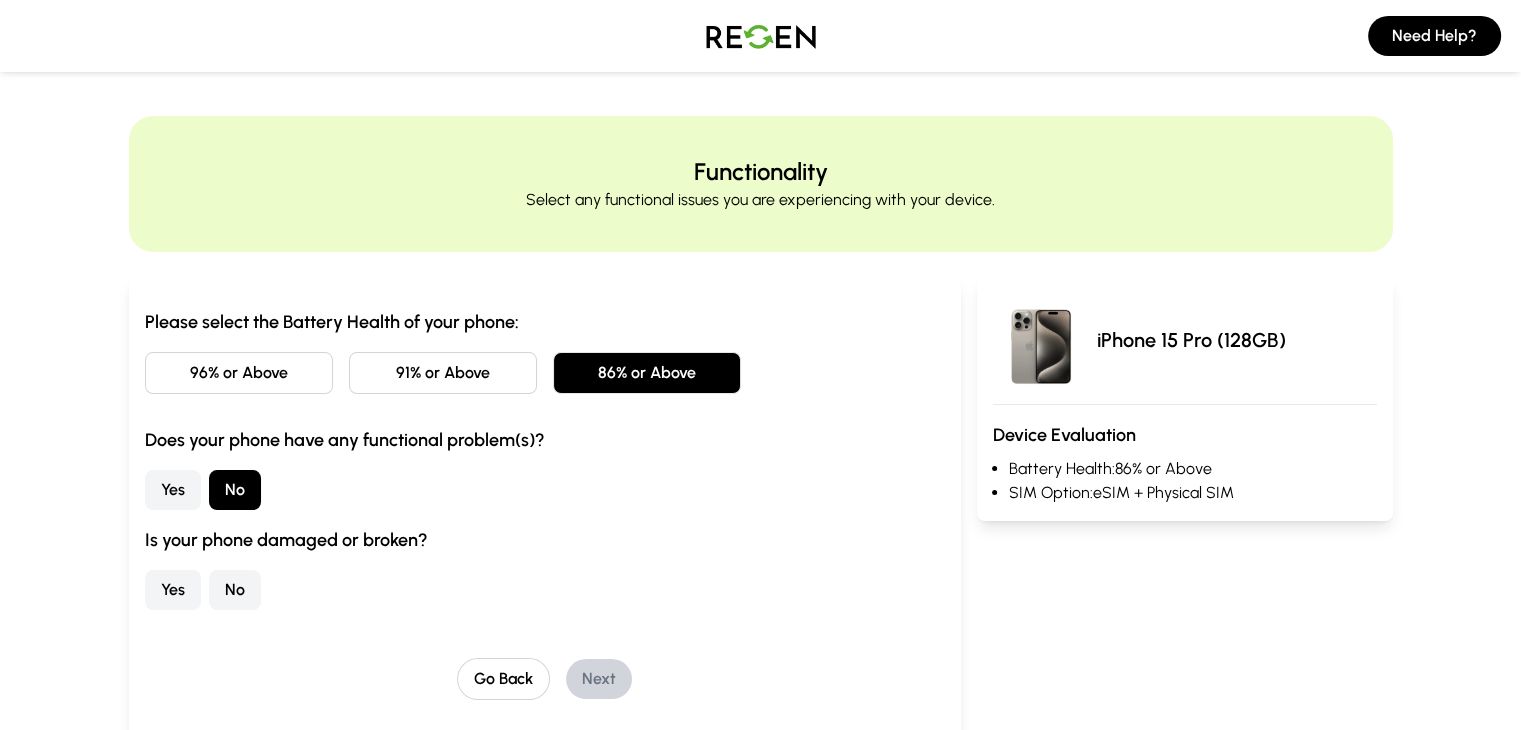 click on "No" at bounding box center (235, 590) 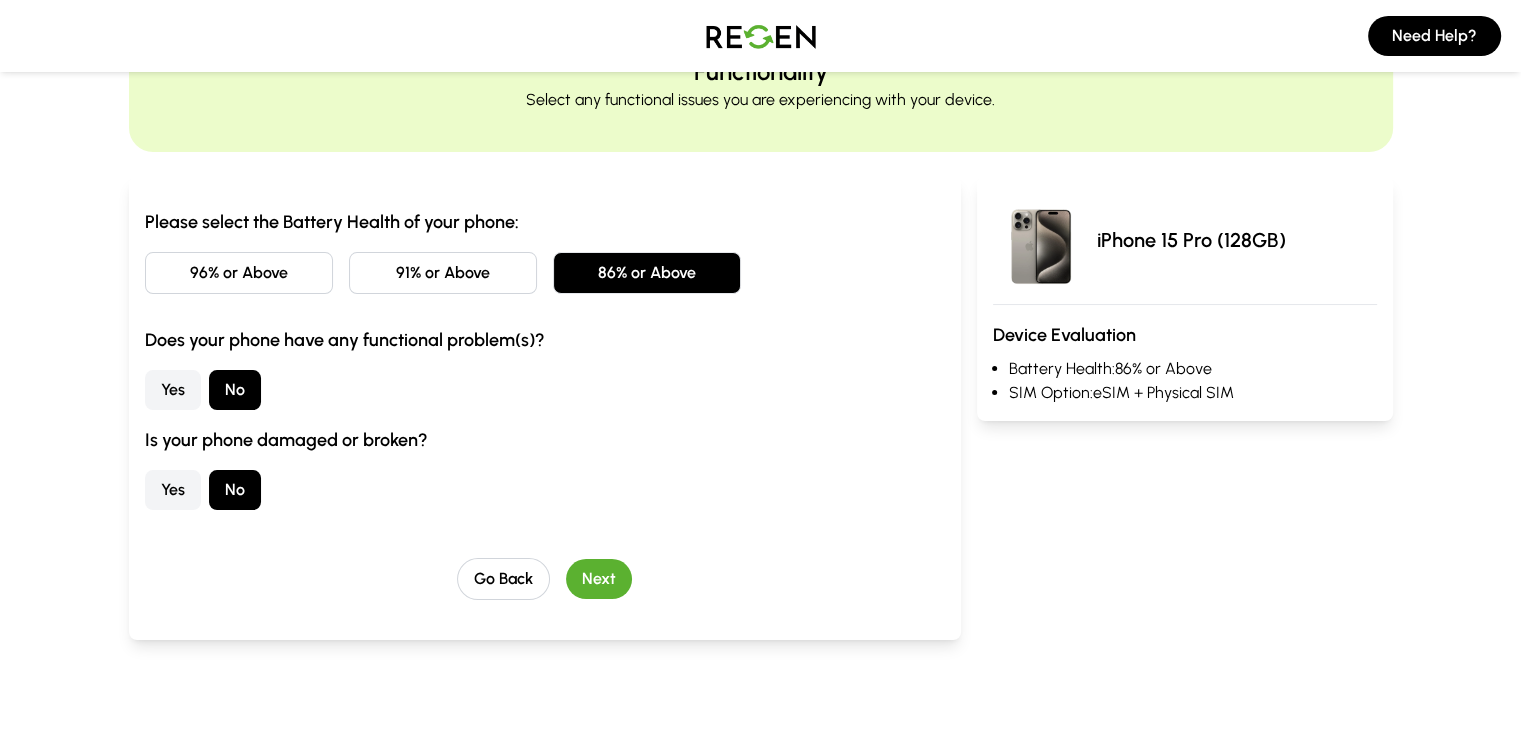 scroll, scrollTop: 76, scrollLeft: 0, axis: vertical 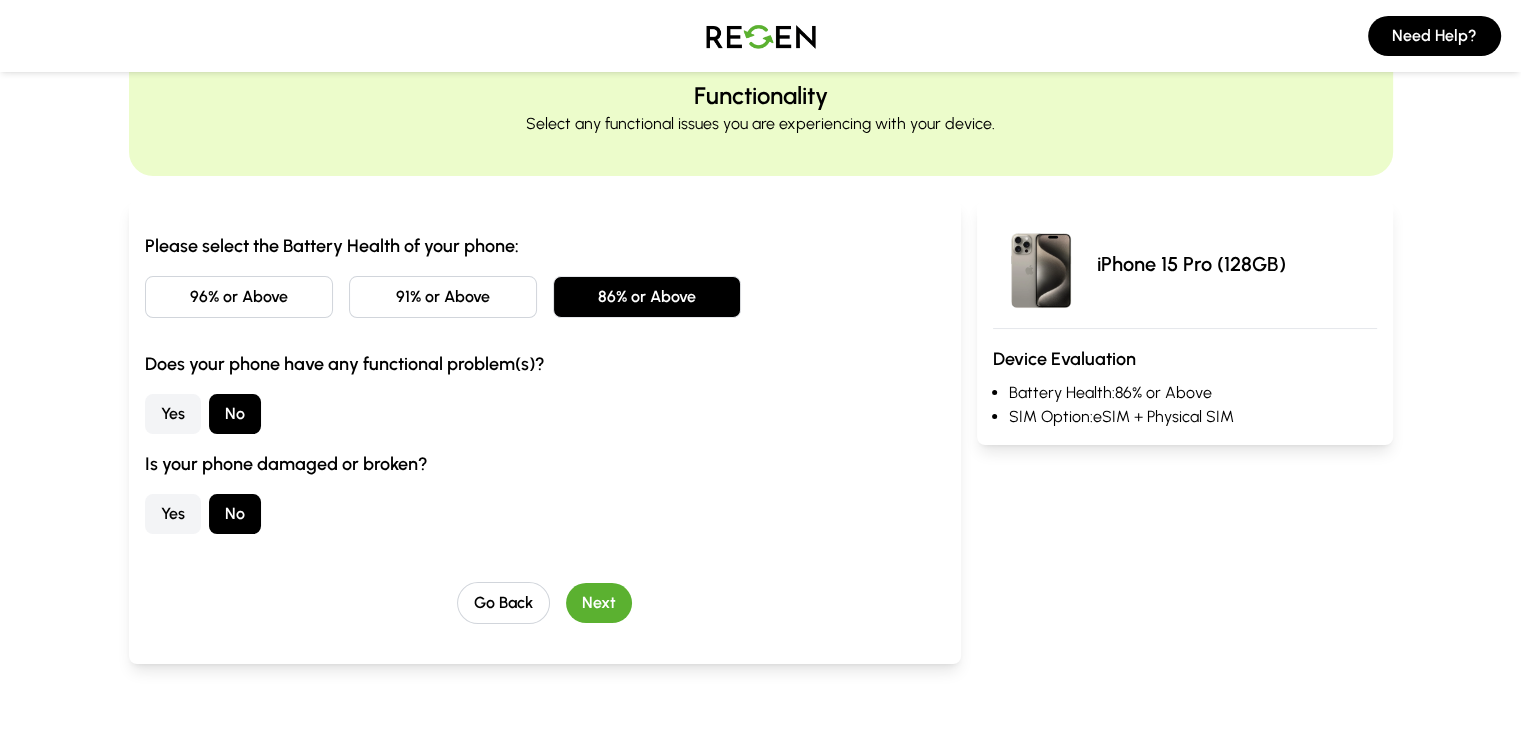 click on "Next" at bounding box center [599, 603] 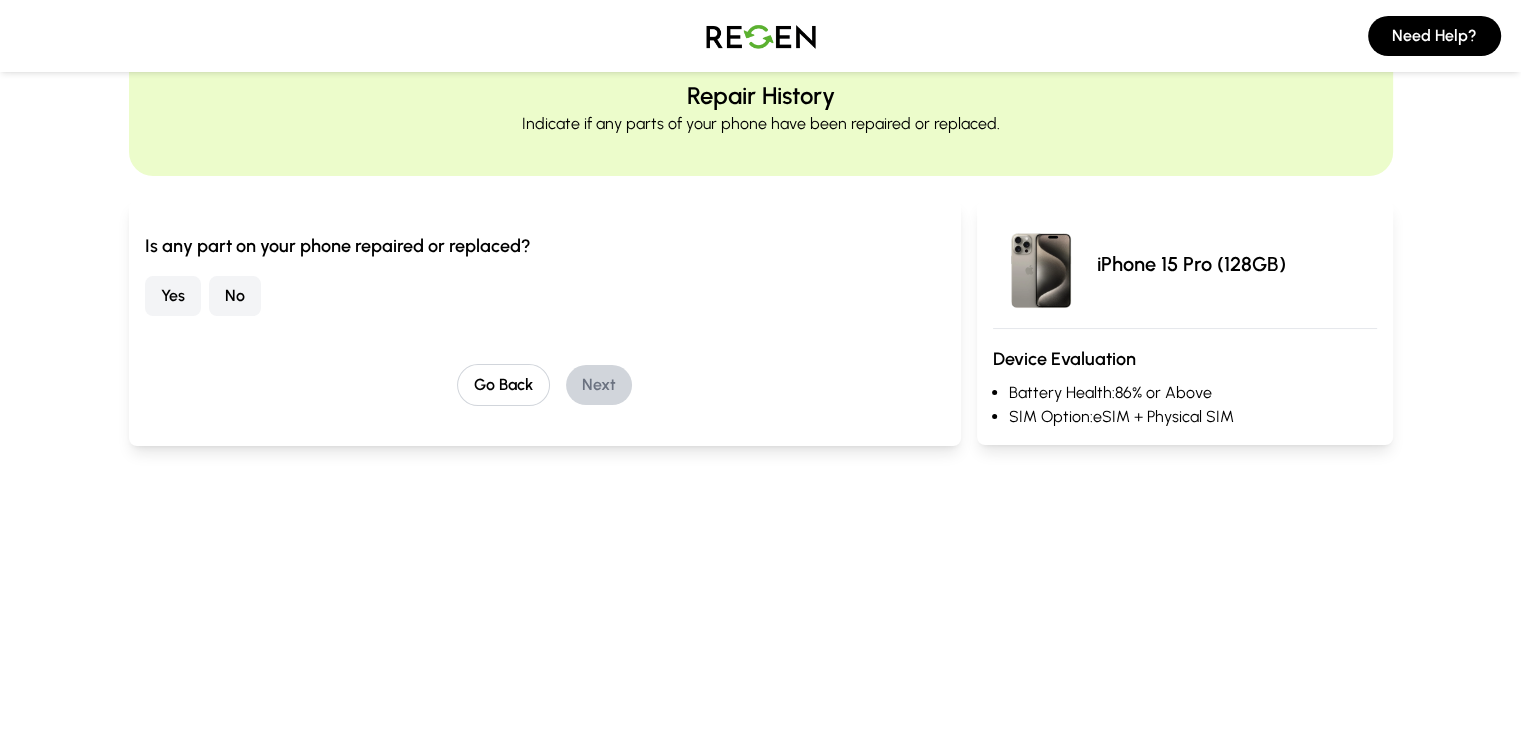 click on "No" at bounding box center [235, 296] 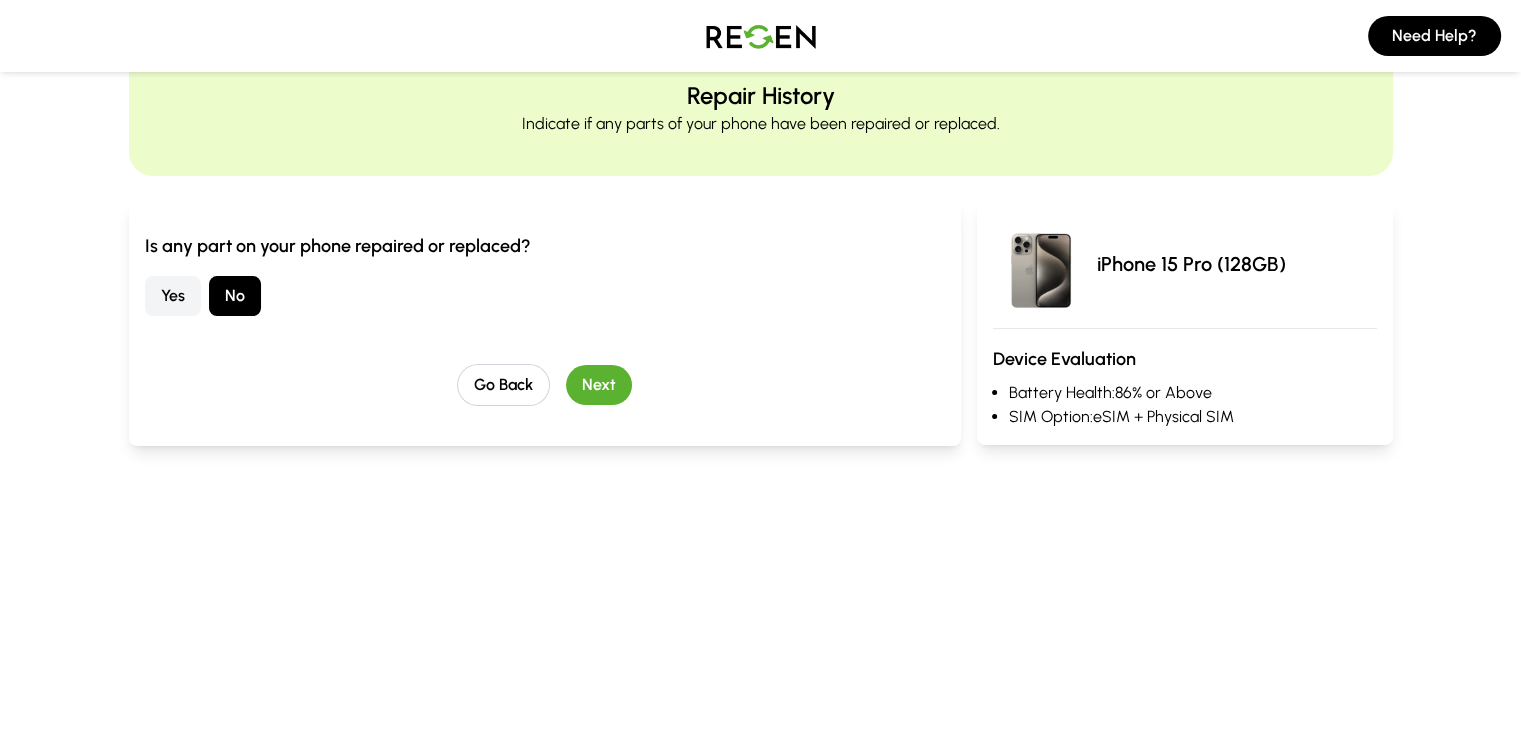 click on "Next" at bounding box center (599, 385) 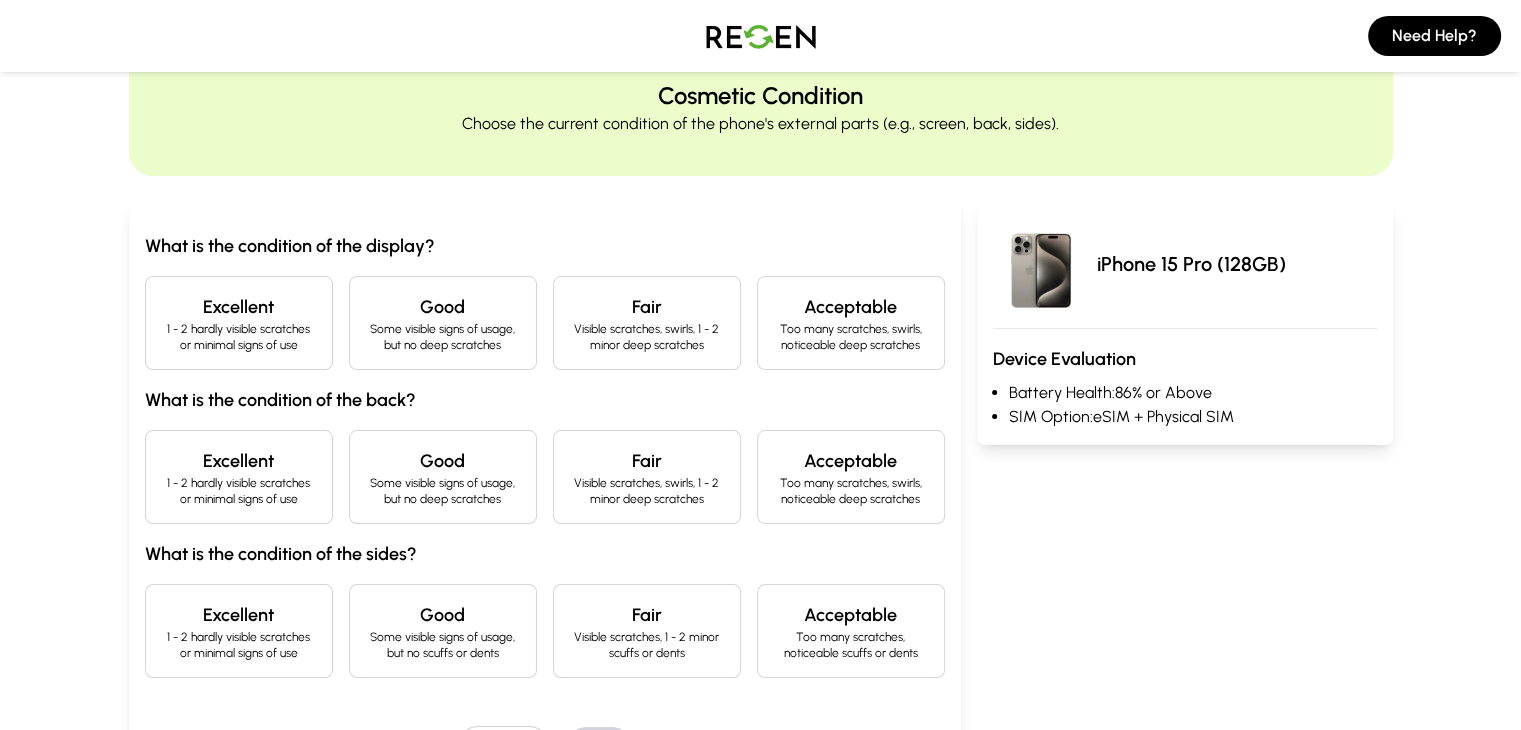 click on "Excellent 1 - 2 hardly visible scratches or minimal signs of use" at bounding box center [239, 323] 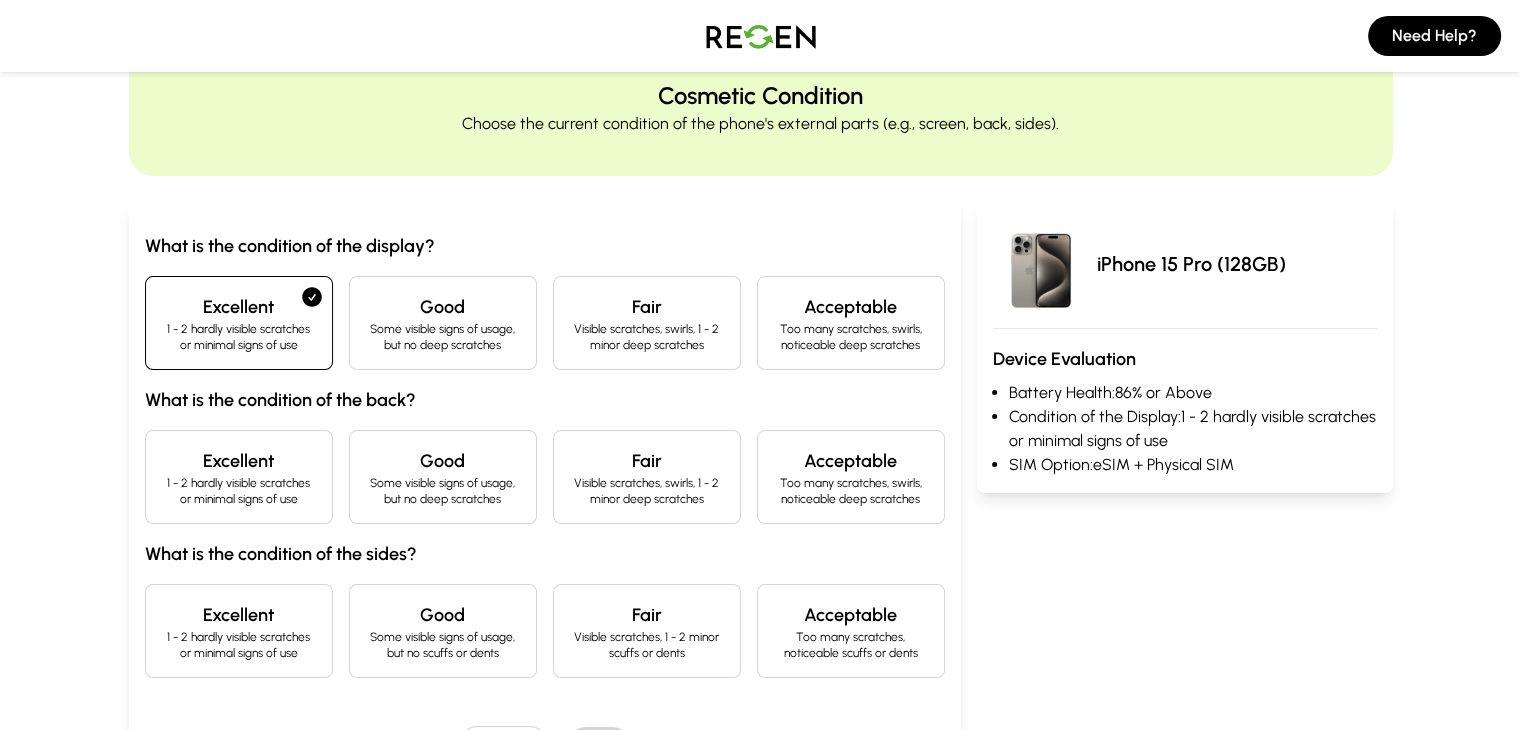 click on "Excellent 1 - 2 hardly visible scratches or minimal signs of use" at bounding box center (239, 477) 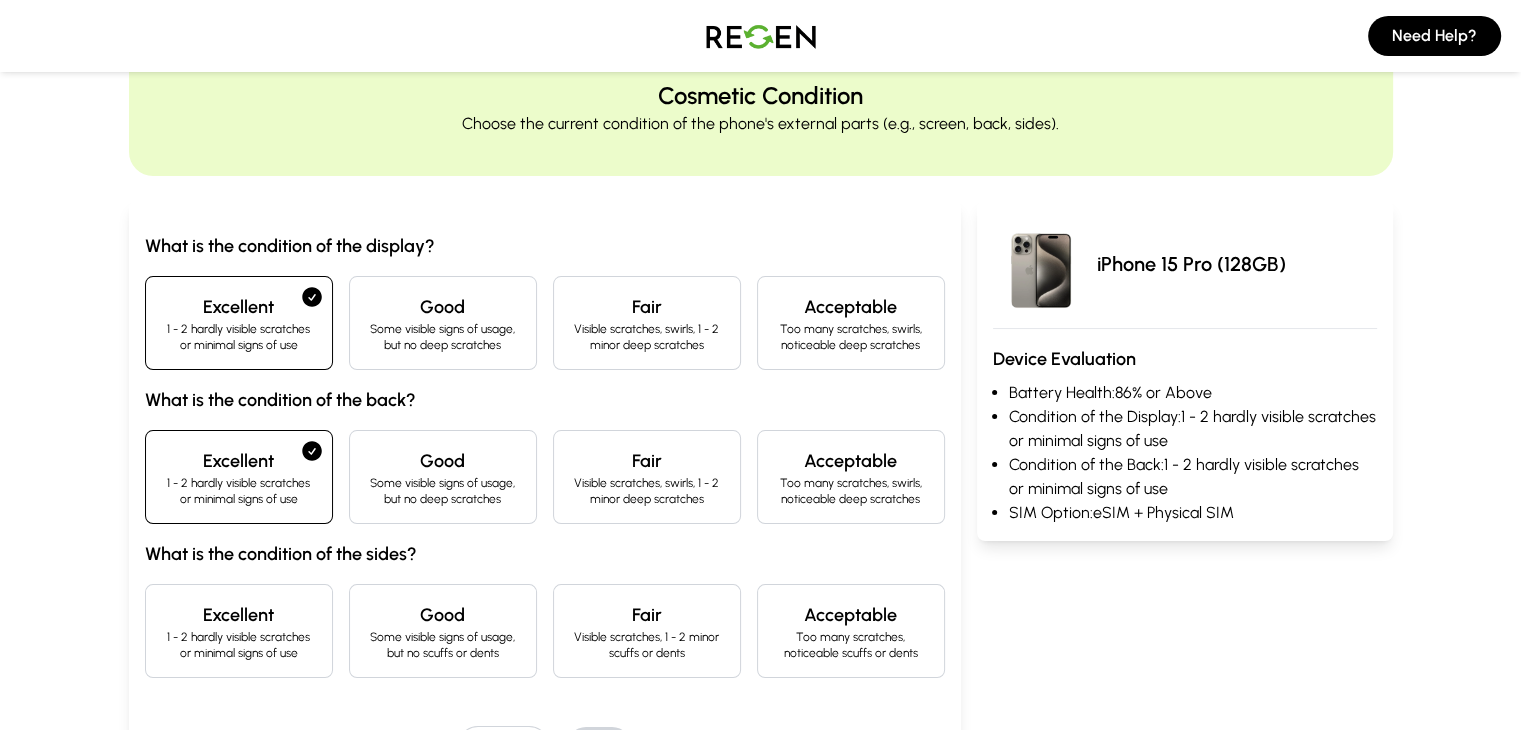 click on "Excellent 1 - 2 hardly visible scratches or minimal signs of use" at bounding box center (239, 631) 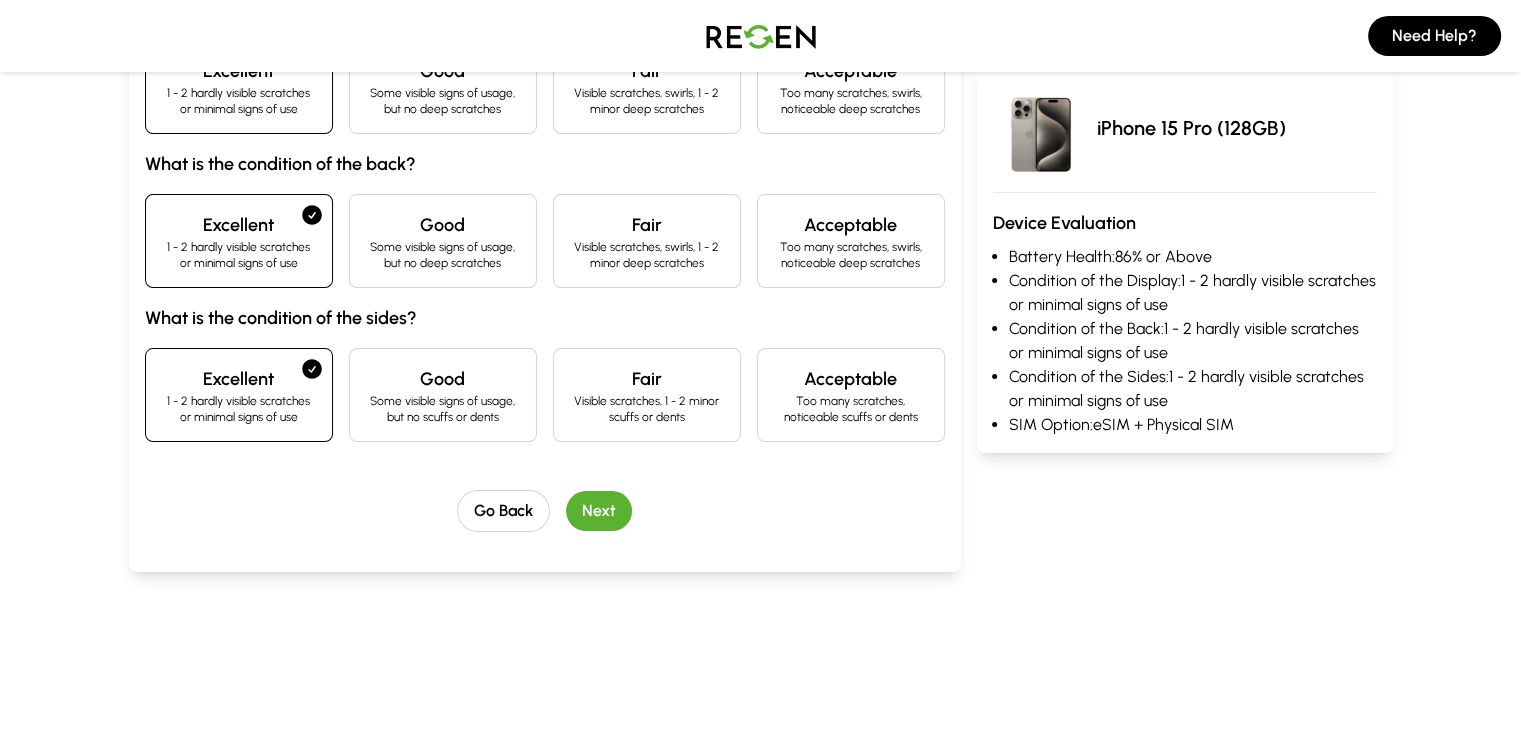 scroll, scrollTop: 416, scrollLeft: 0, axis: vertical 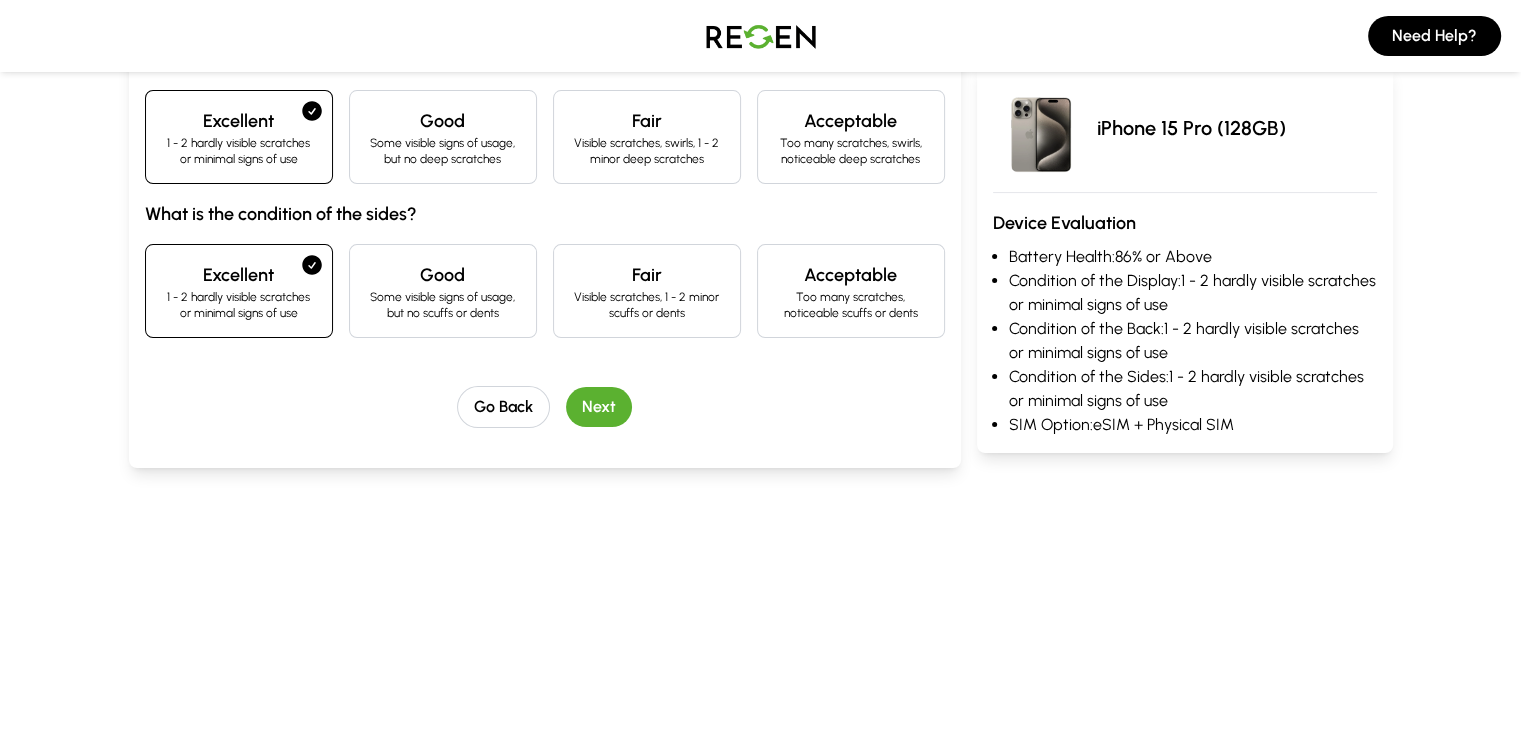 click on "Next" at bounding box center [599, 407] 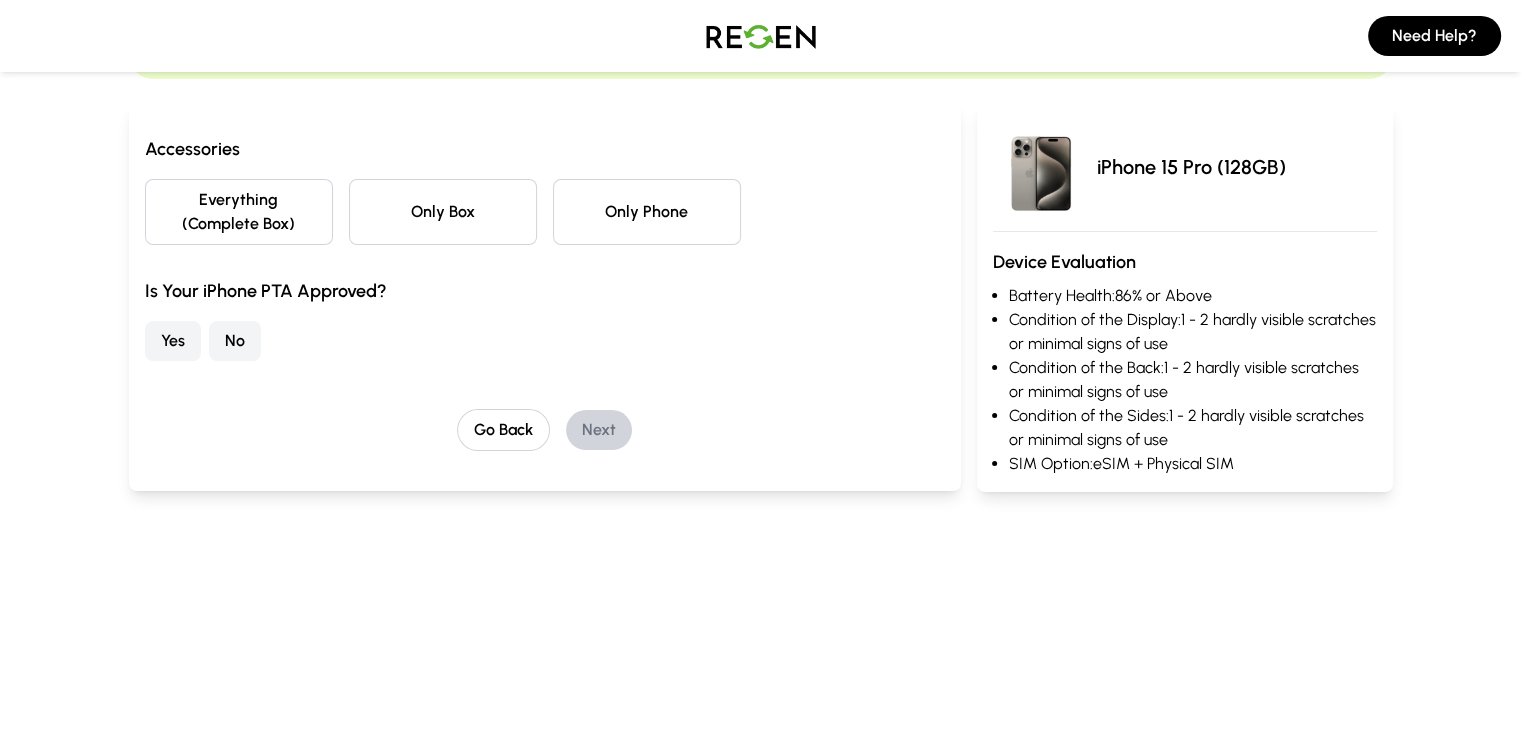 click on "Everything (Complete Box)" at bounding box center [239, 212] 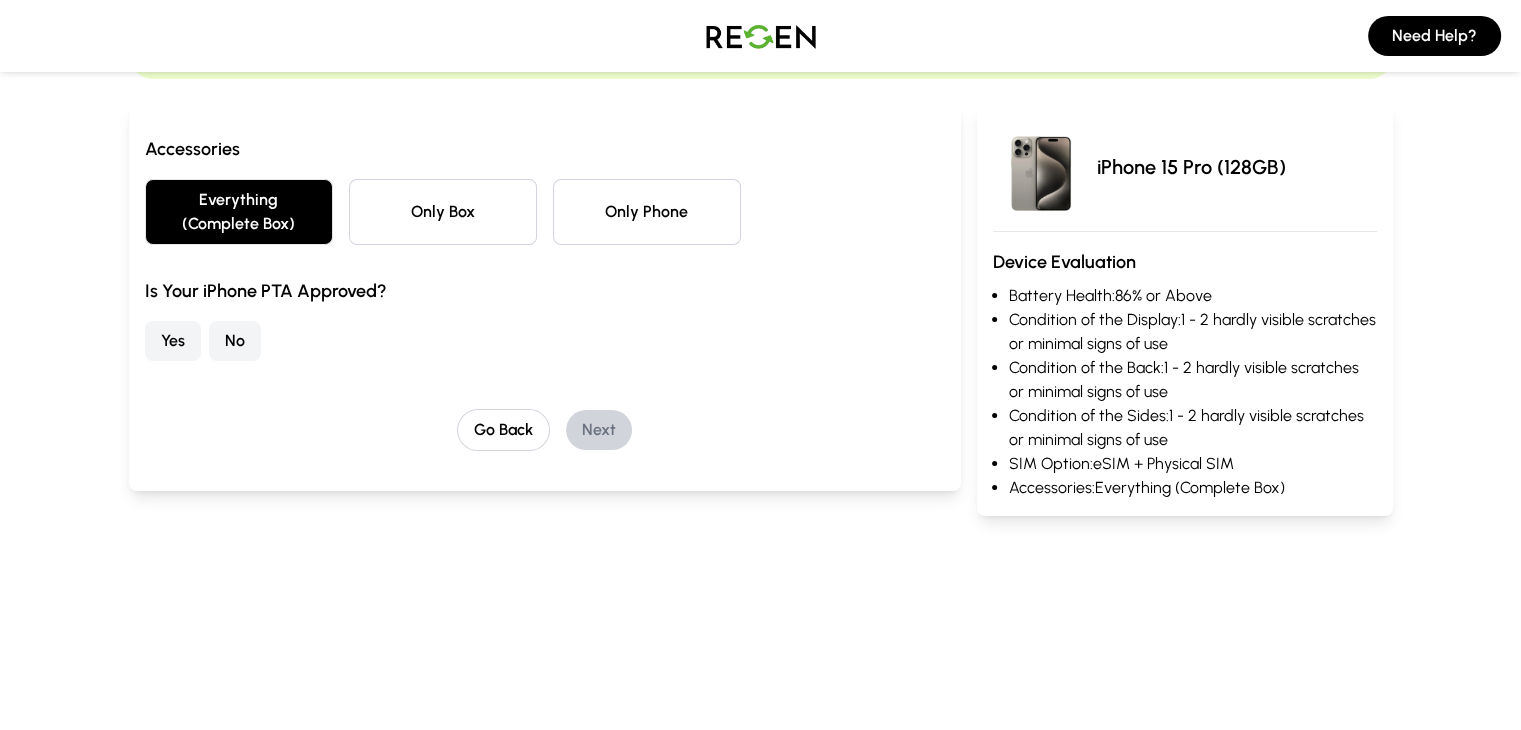 click on "Yes" at bounding box center [173, 341] 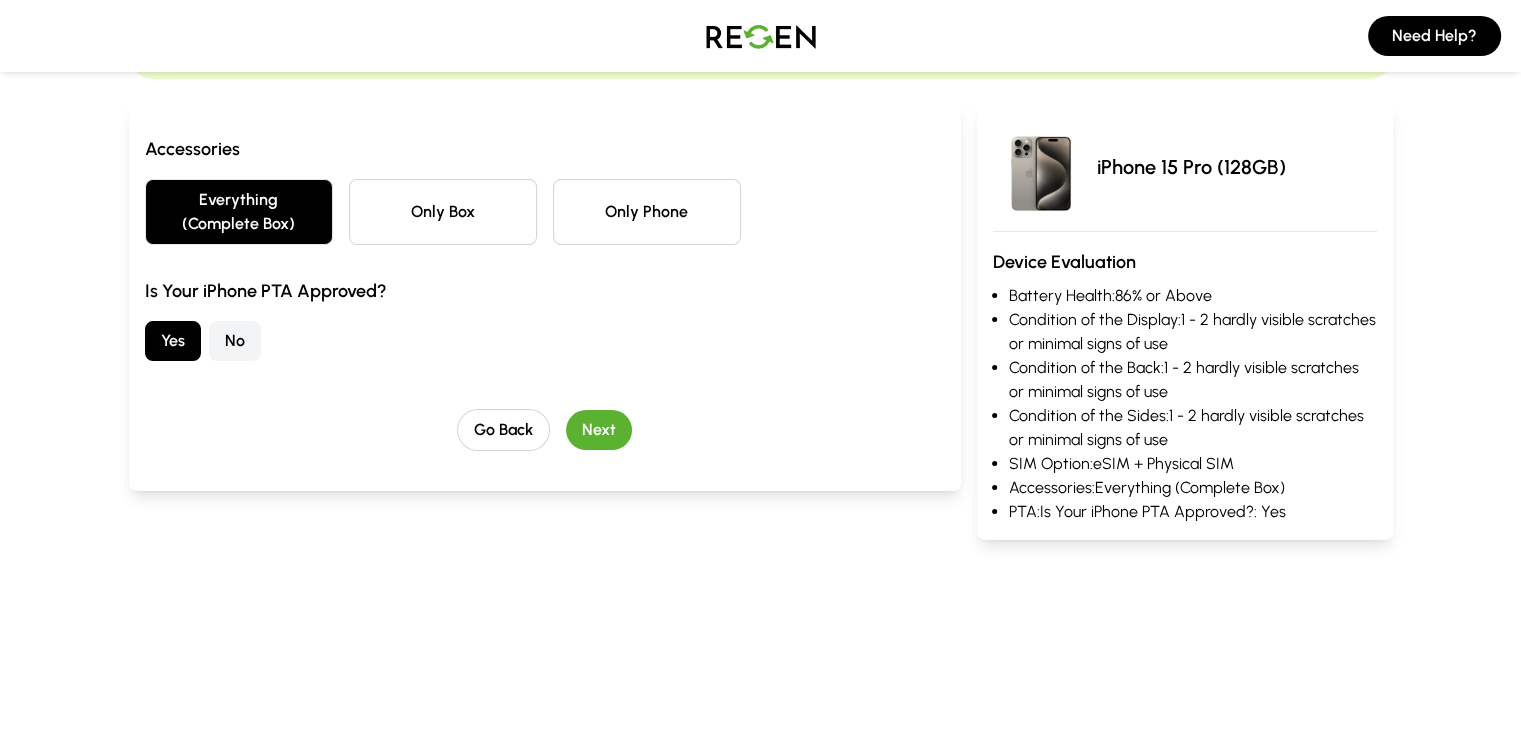 click on "Next" at bounding box center (599, 430) 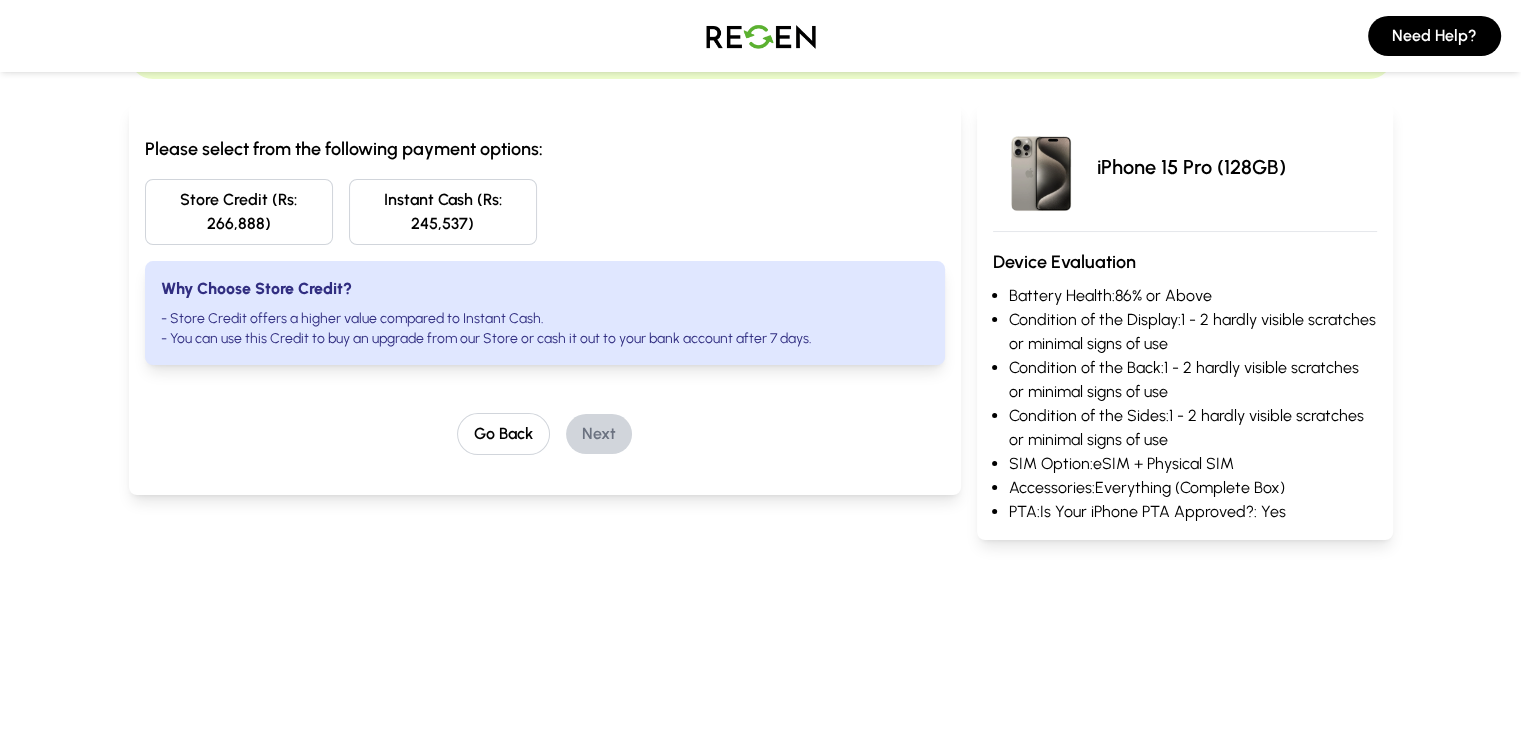 click on "Instant Cash (Rs: 245,537)" at bounding box center [443, 212] 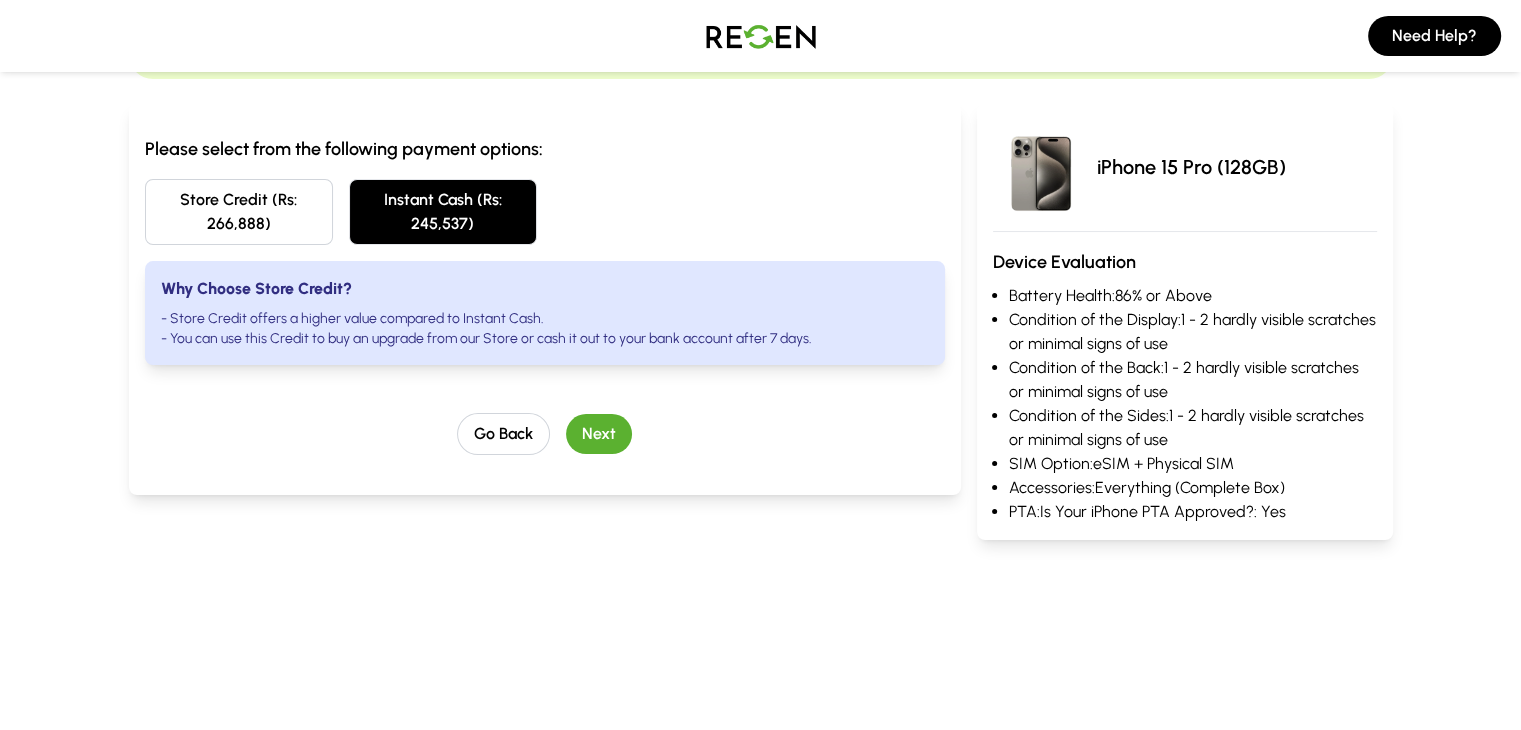 click on "Please select from the following payment options:  Store Credit (Rs: 266,888) Instant Cash (Rs: 245,537) Why Choose Store Credit? - Store Credit offers a higher value compared to Instant Cash. - You can use this Credit to buy an upgrade from our Store or cash it out to your bank account after 7 days." at bounding box center (545, 250) 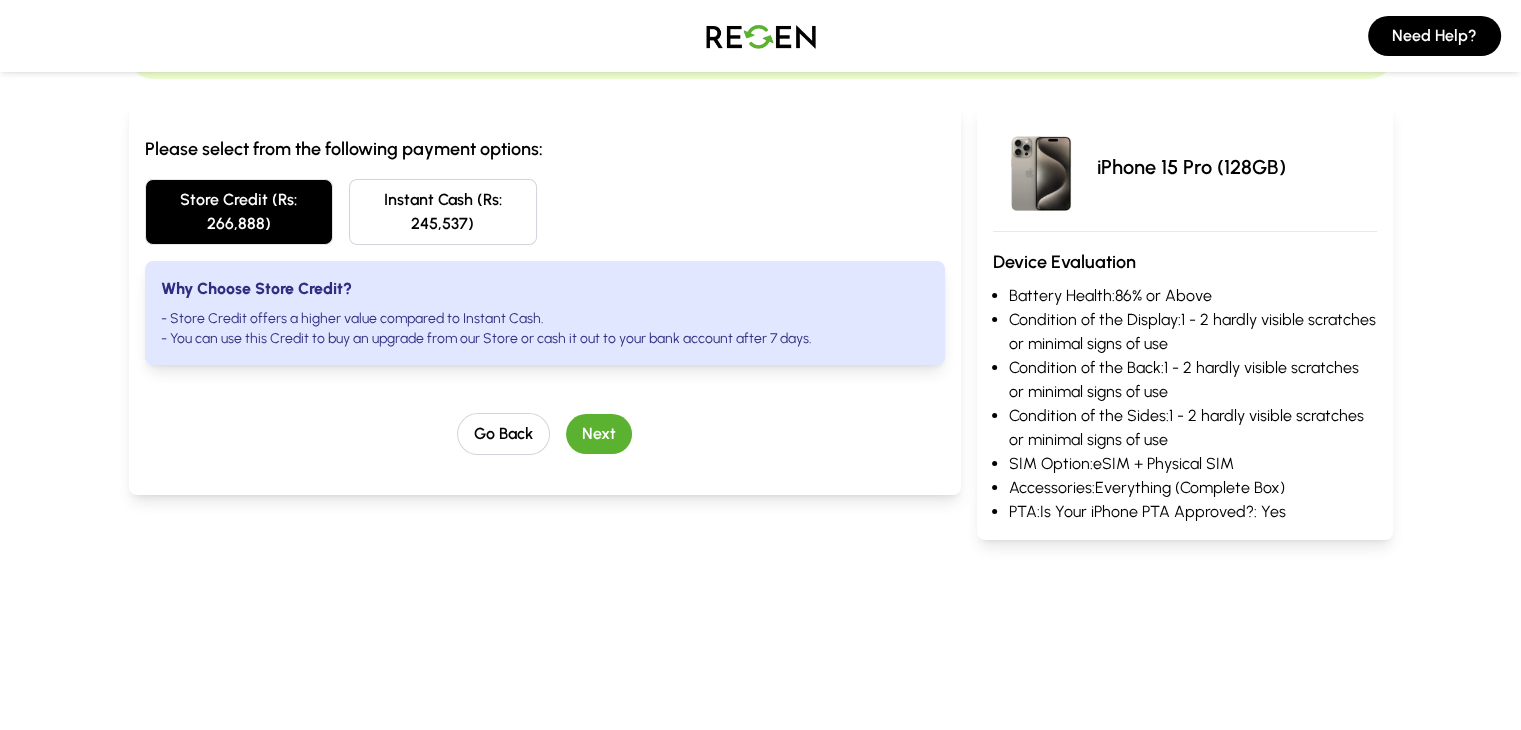 click on "Store Credit (Rs: 266,888)" at bounding box center (239, 212) 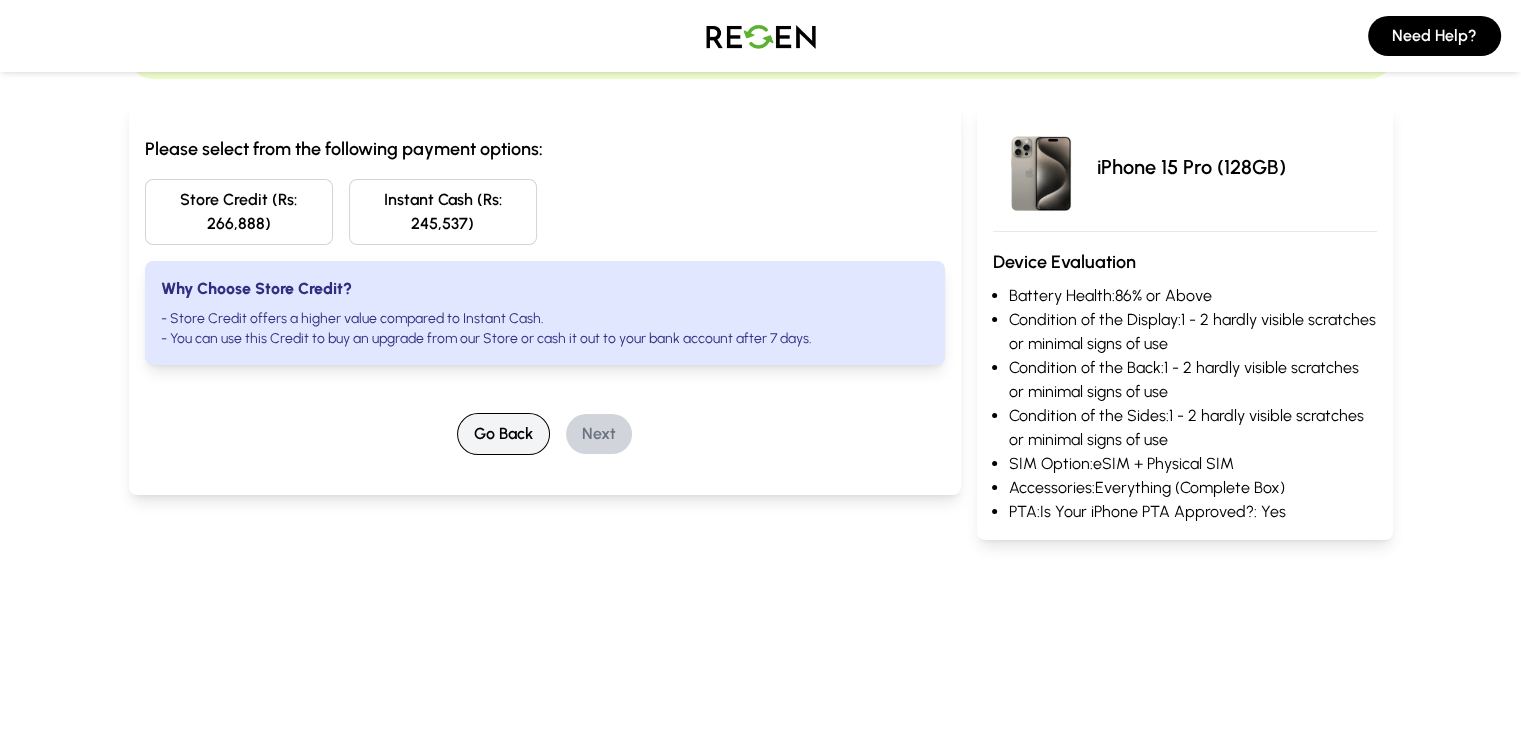 click on "Go Back" at bounding box center (503, 434) 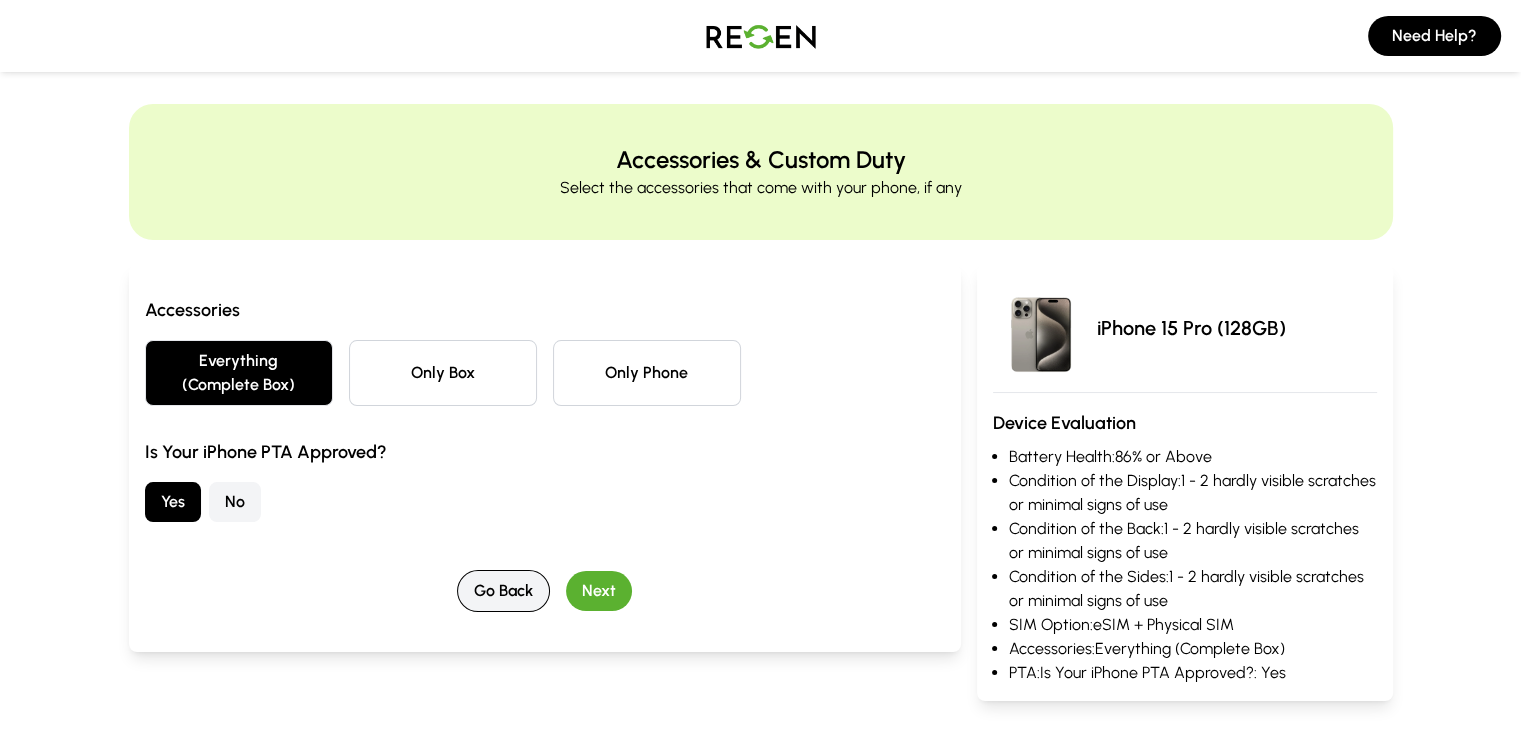 scroll, scrollTop: 0, scrollLeft: 0, axis: both 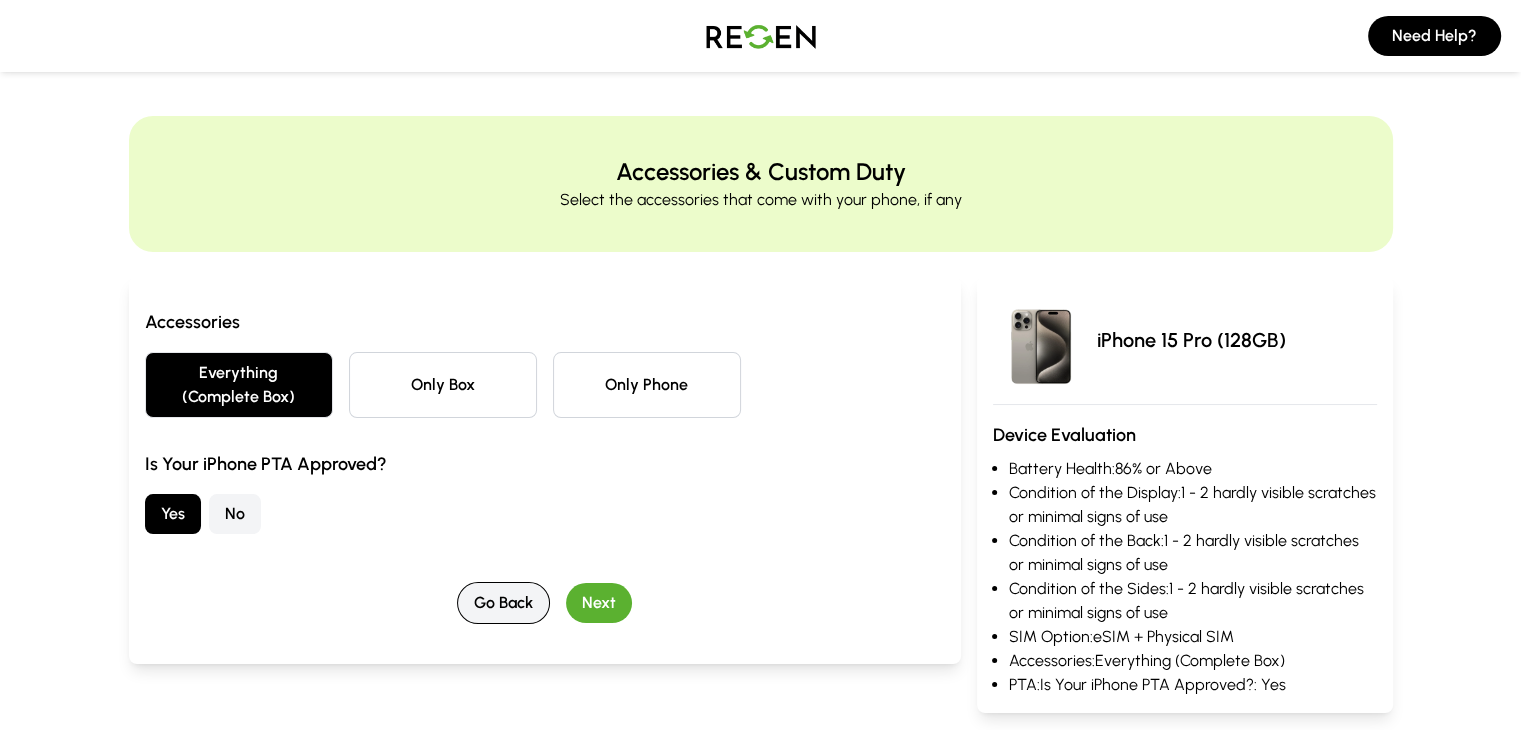 click on "Accessories Everything (Complete Box) Only Box Only Phone Is Your iPhone PTA Approved? Yes No" at bounding box center [545, 421] 